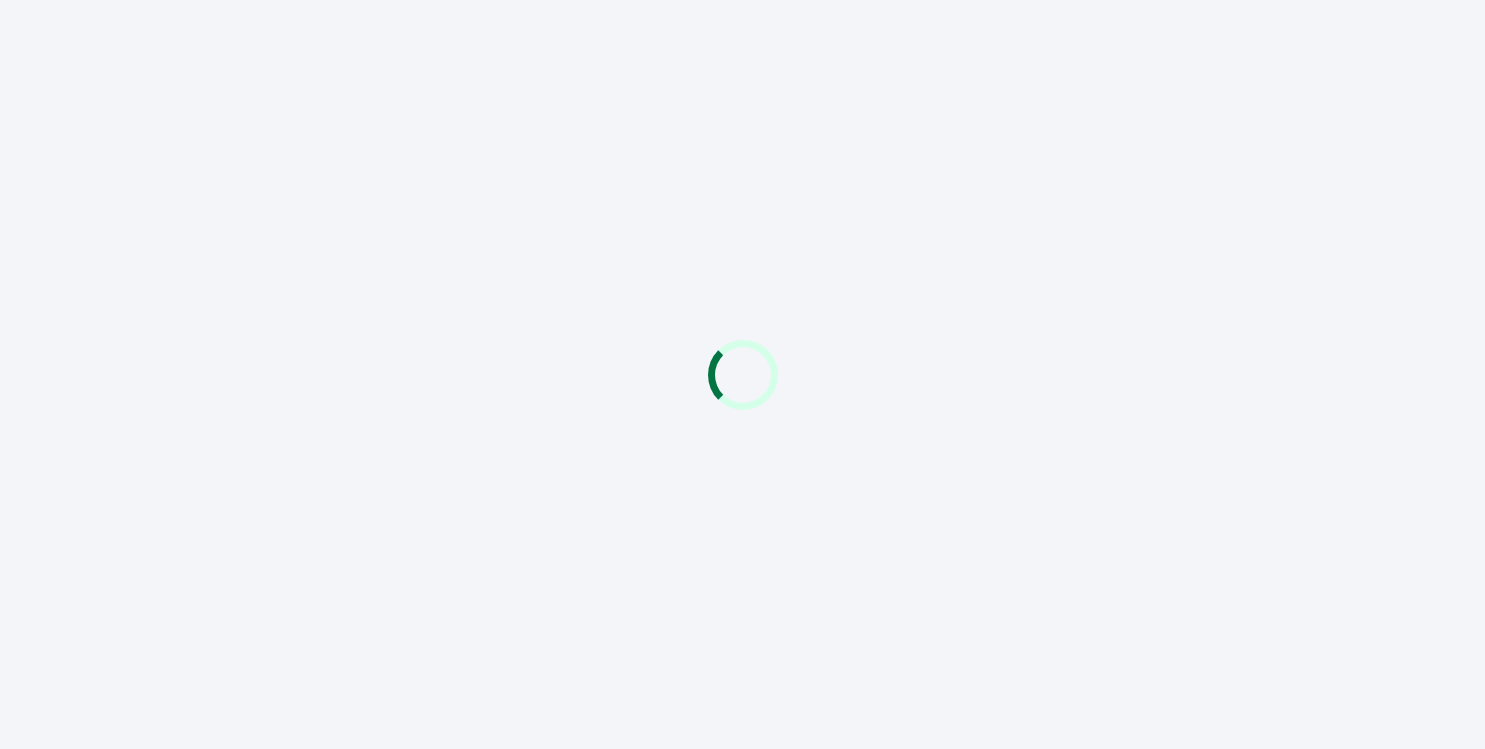 scroll, scrollTop: 0, scrollLeft: 0, axis: both 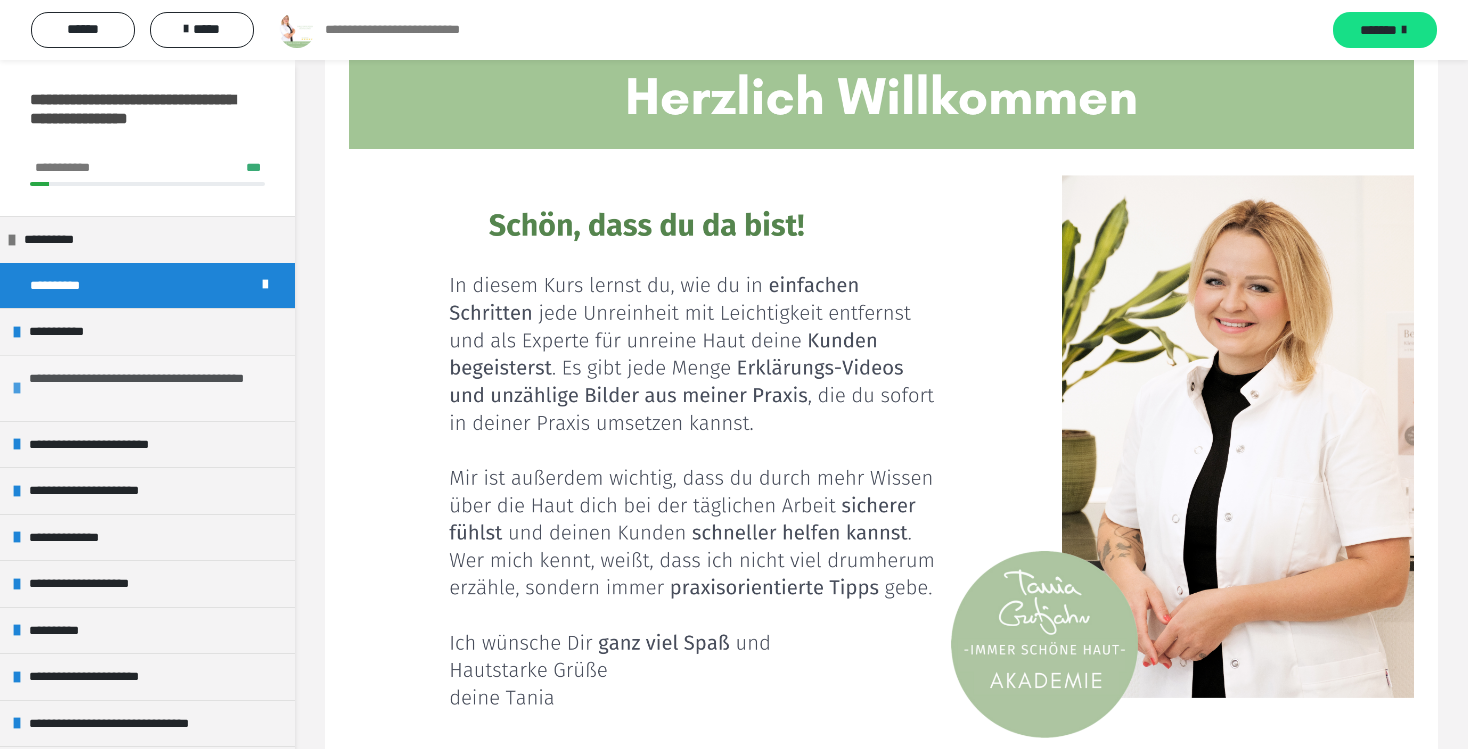 click on "**********" at bounding box center [148, 388] 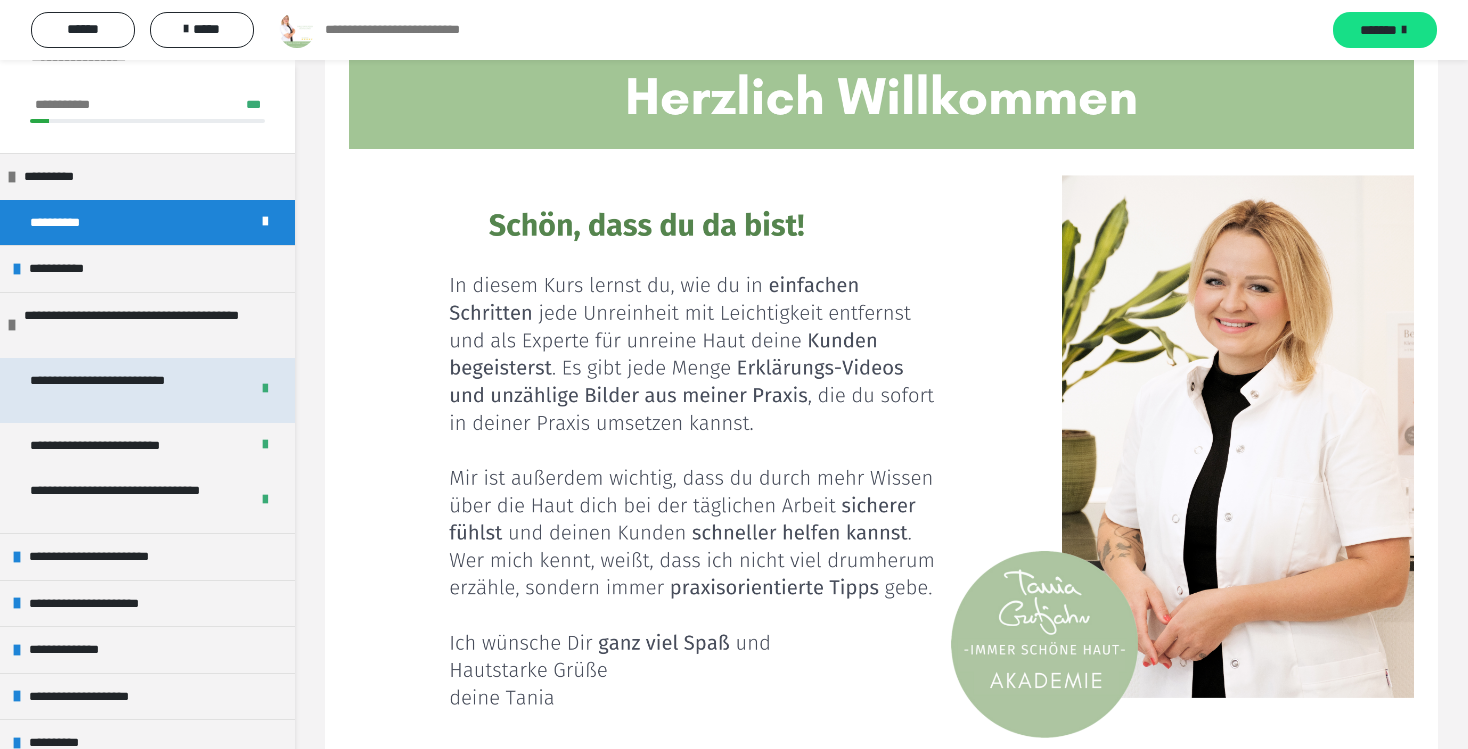 scroll, scrollTop: 96, scrollLeft: 0, axis: vertical 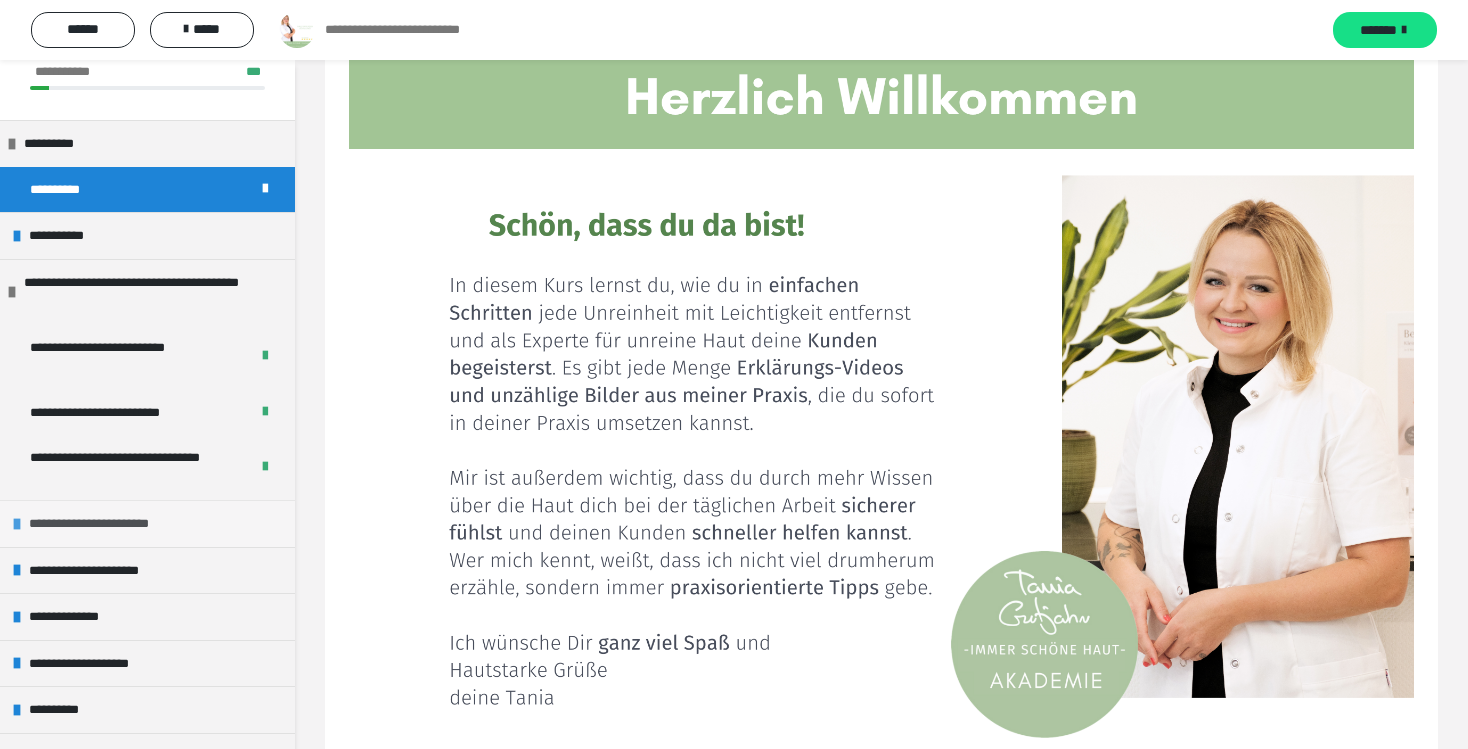 click on "**********" at bounding box center (108, 524) 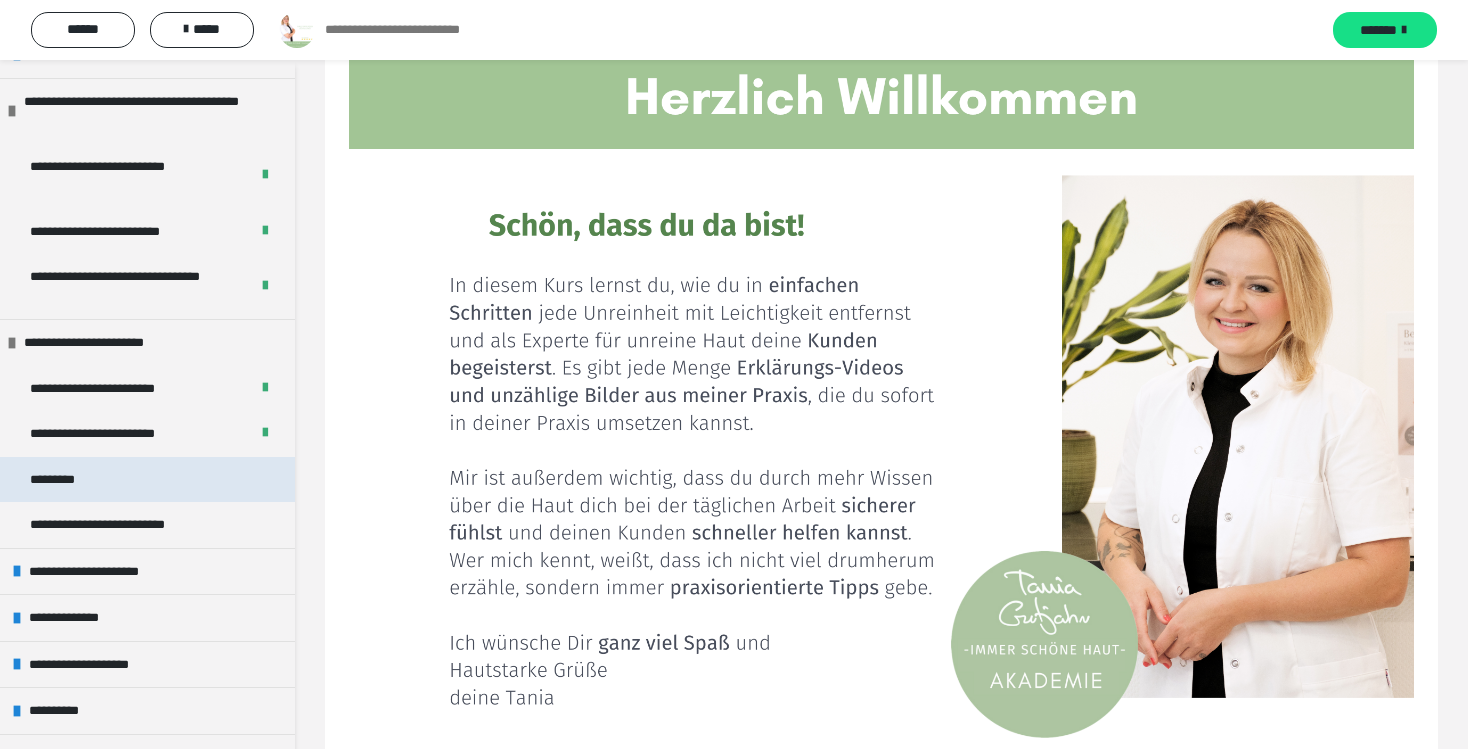 scroll, scrollTop: 288, scrollLeft: 0, axis: vertical 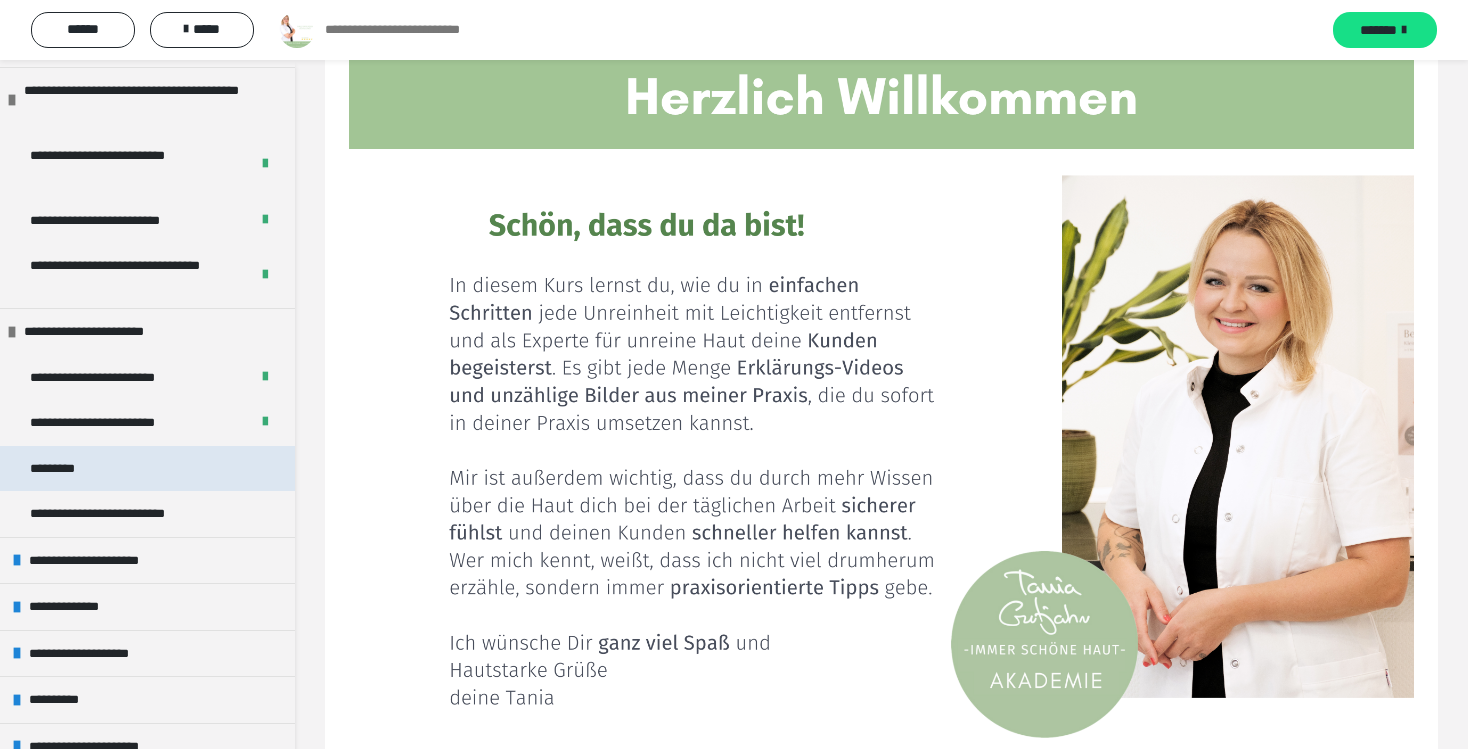 click on "*********" at bounding box center [147, 469] 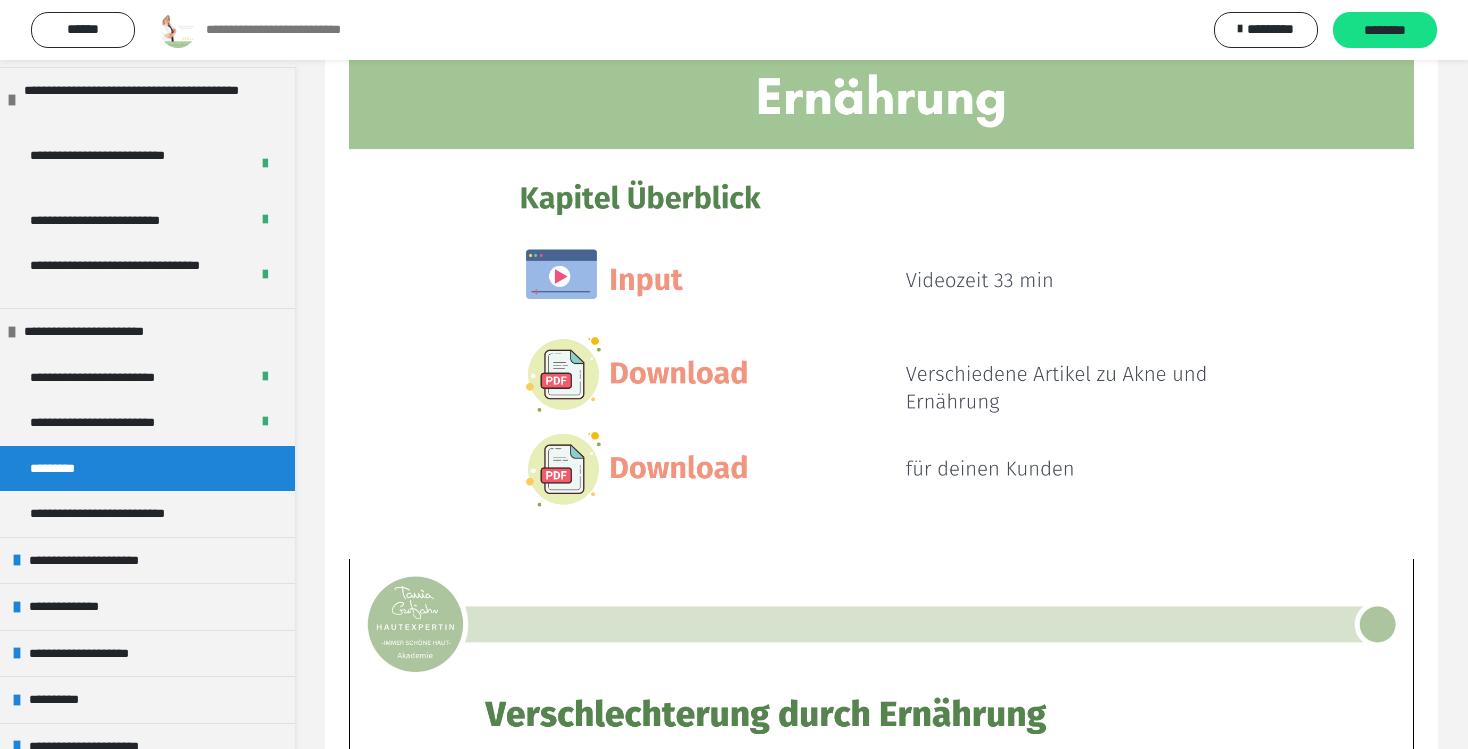 scroll, scrollTop: 739, scrollLeft: 0, axis: vertical 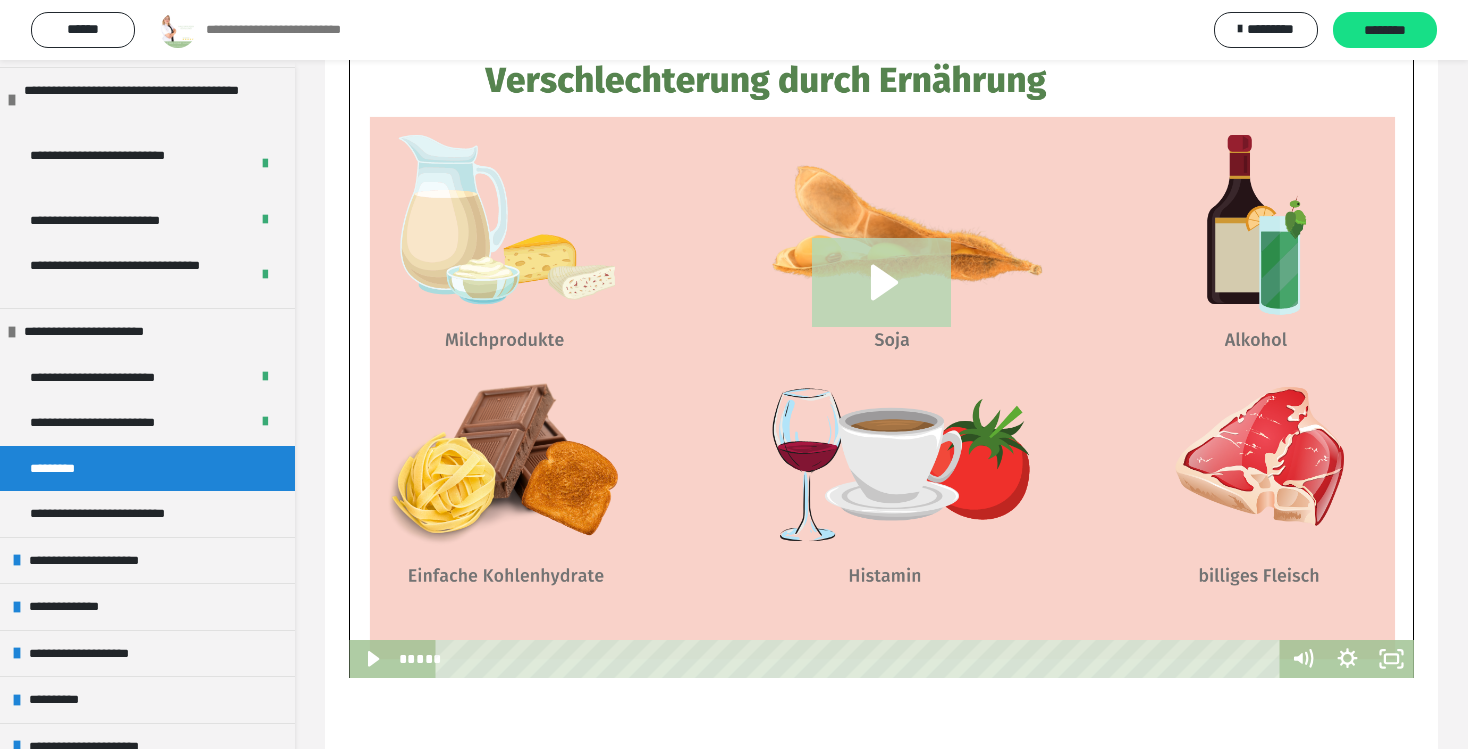 click 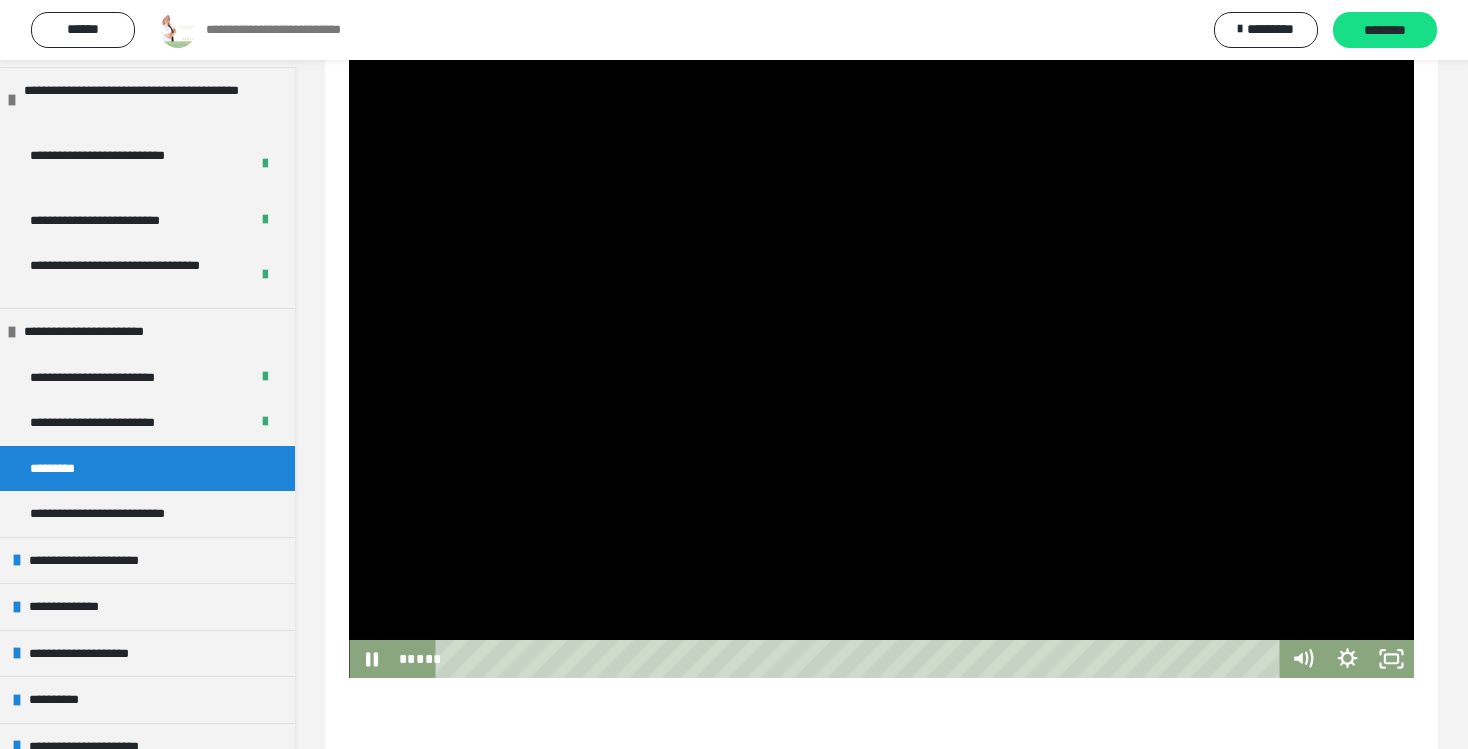 type 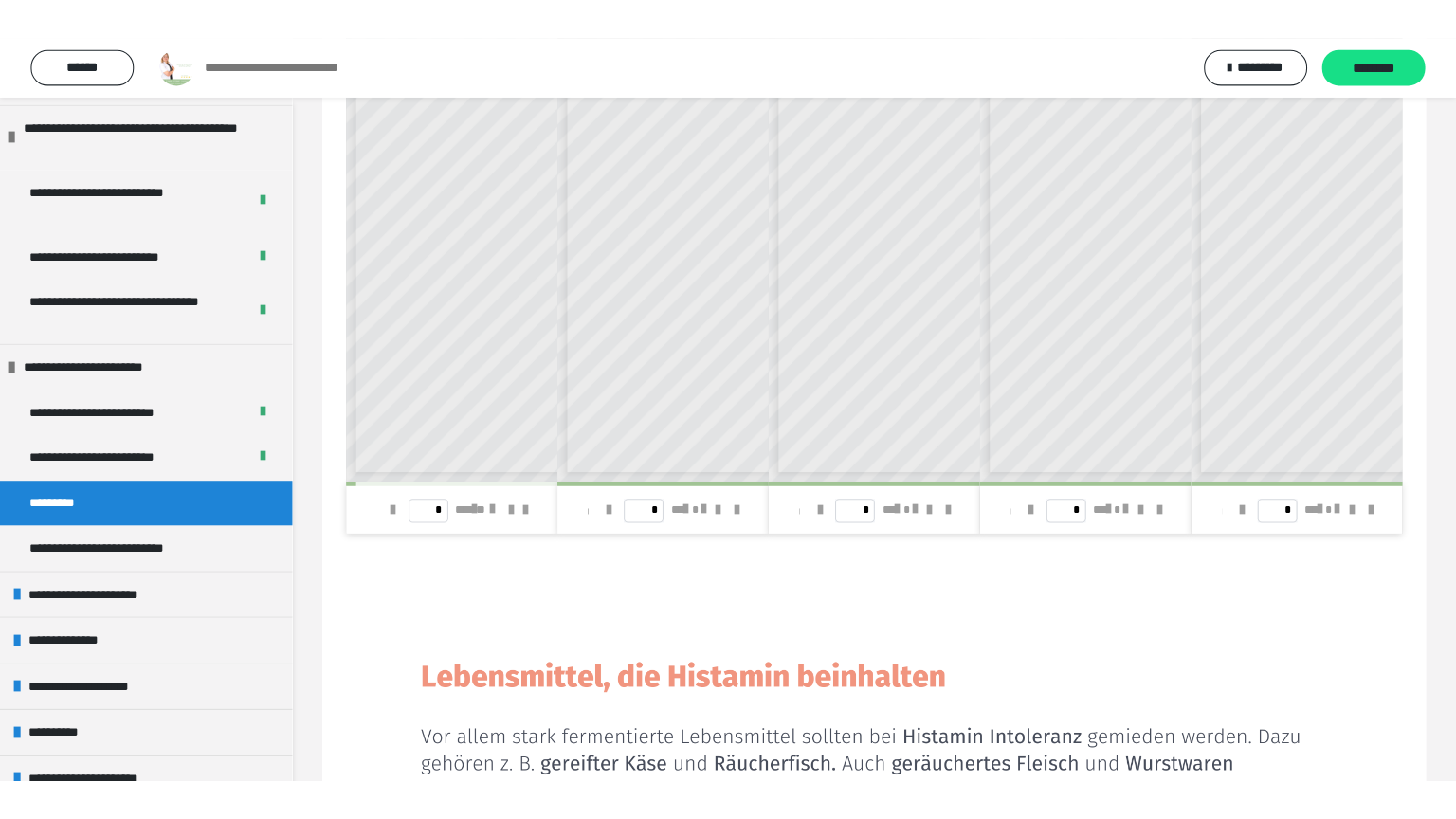 scroll, scrollTop: 2102, scrollLeft: 0, axis: vertical 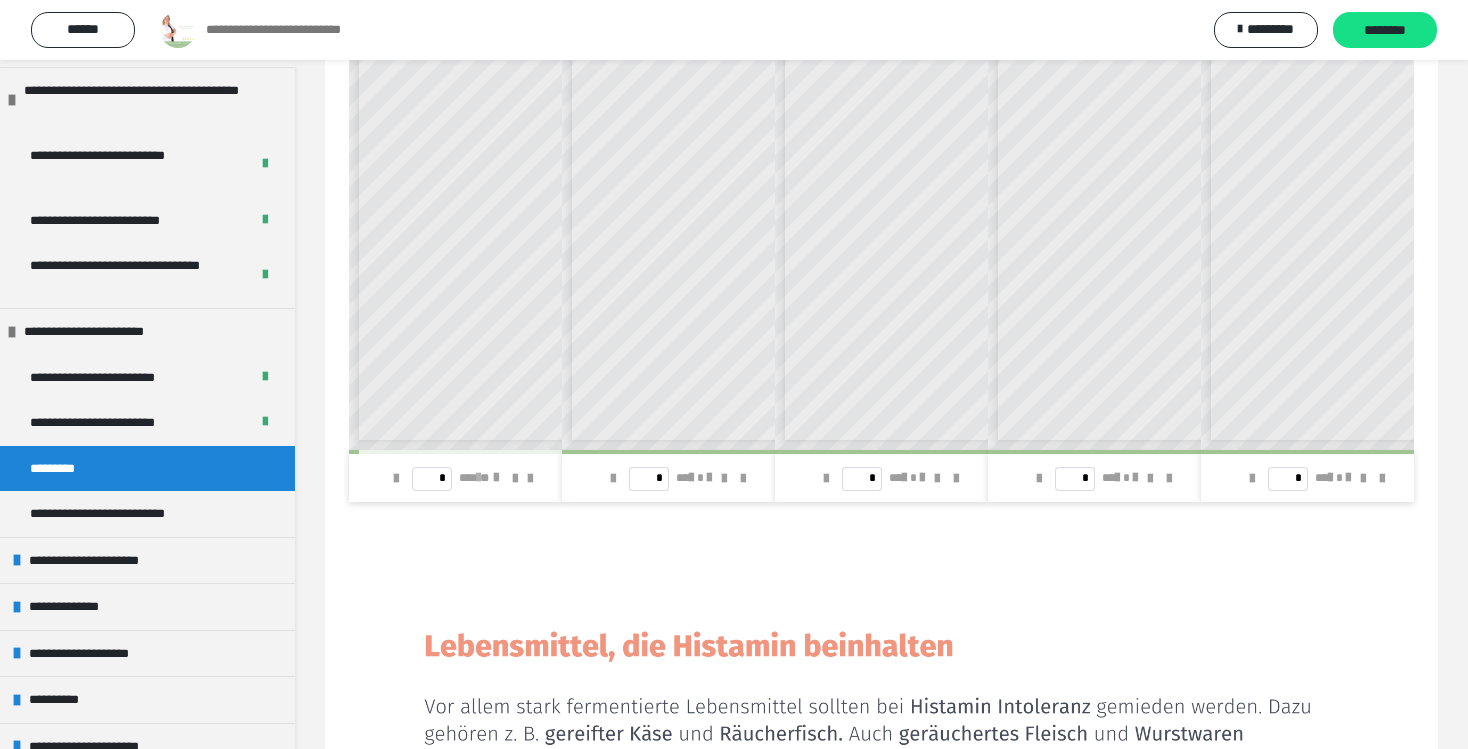 click at bounding box center (478, 478) 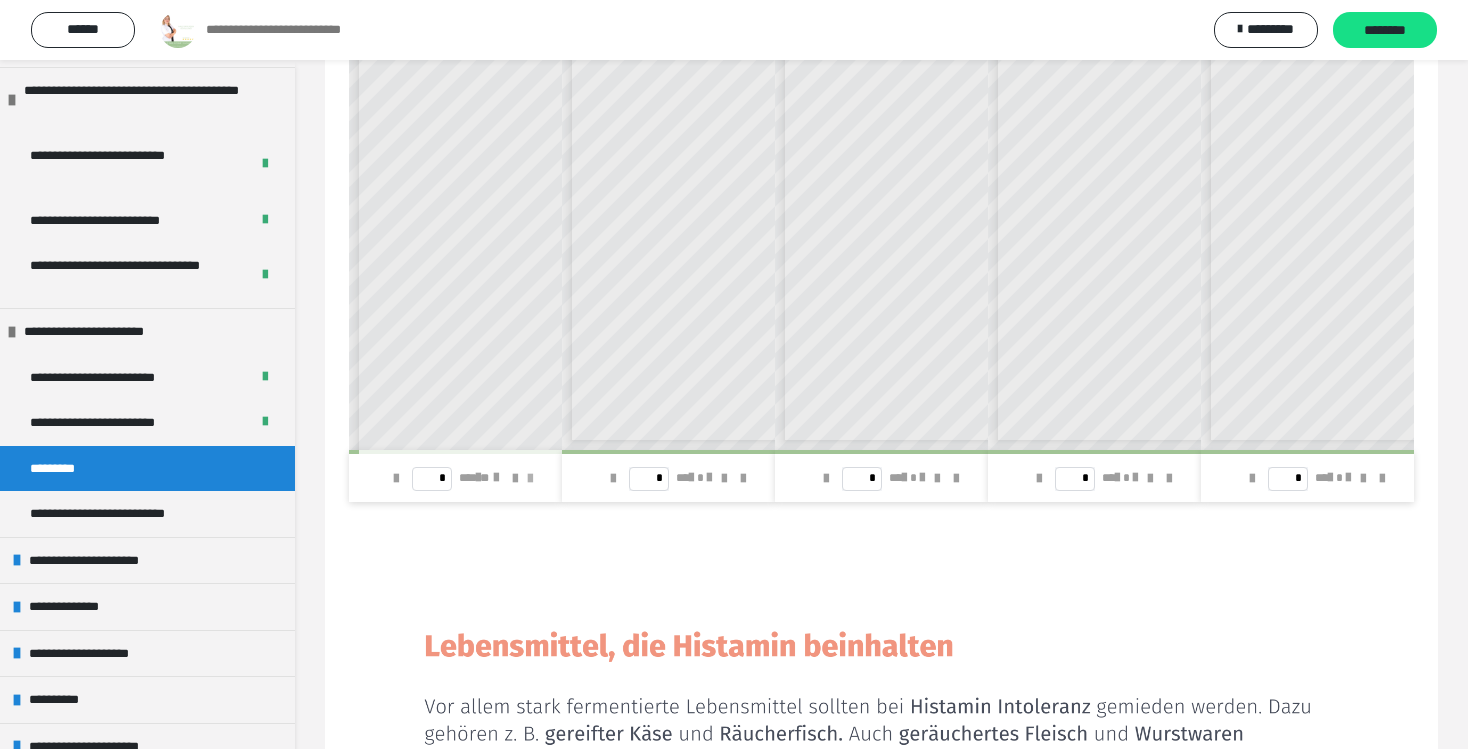 click at bounding box center (530, 479) 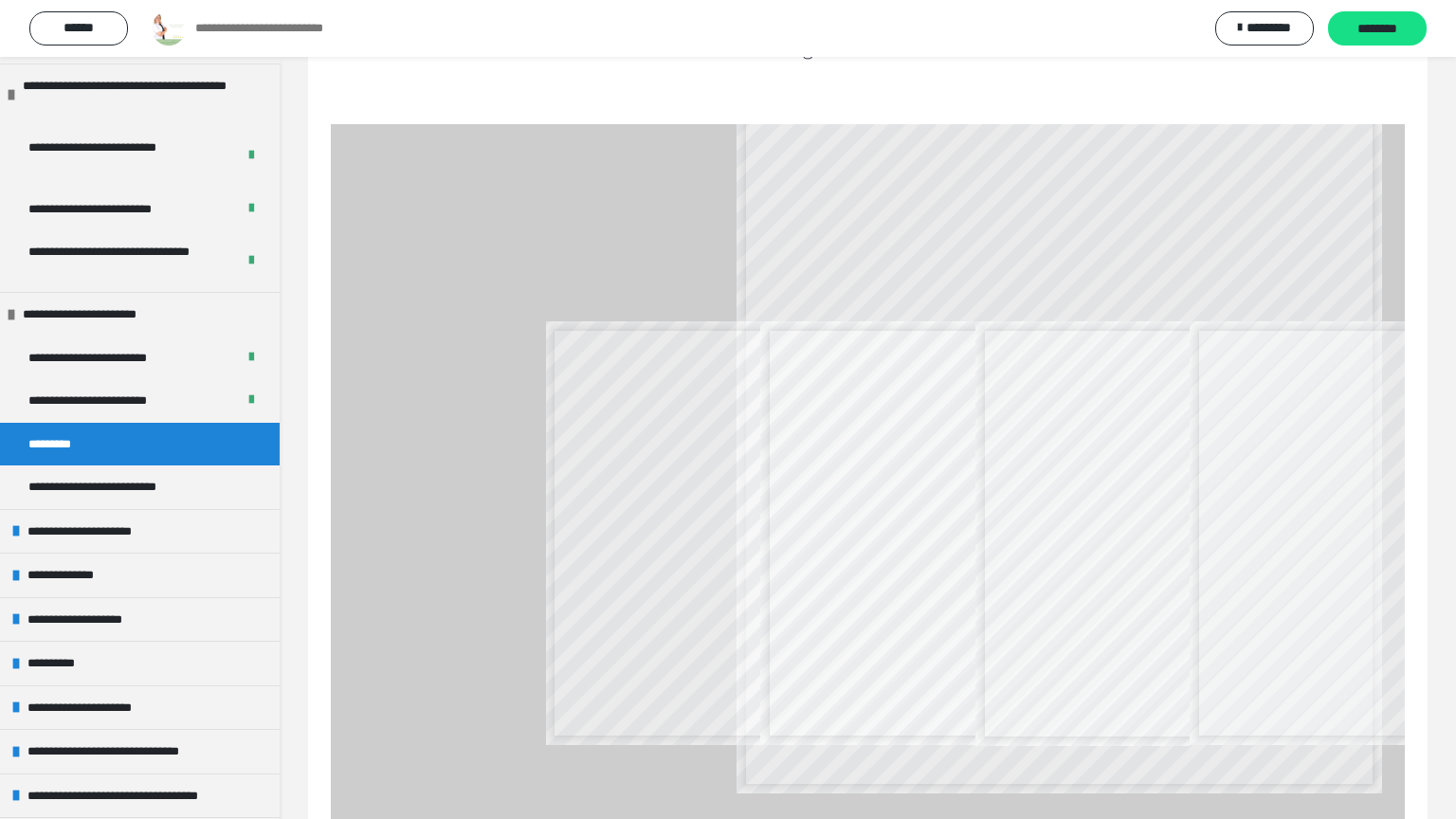 scroll, scrollTop: 182, scrollLeft: 0, axis: vertical 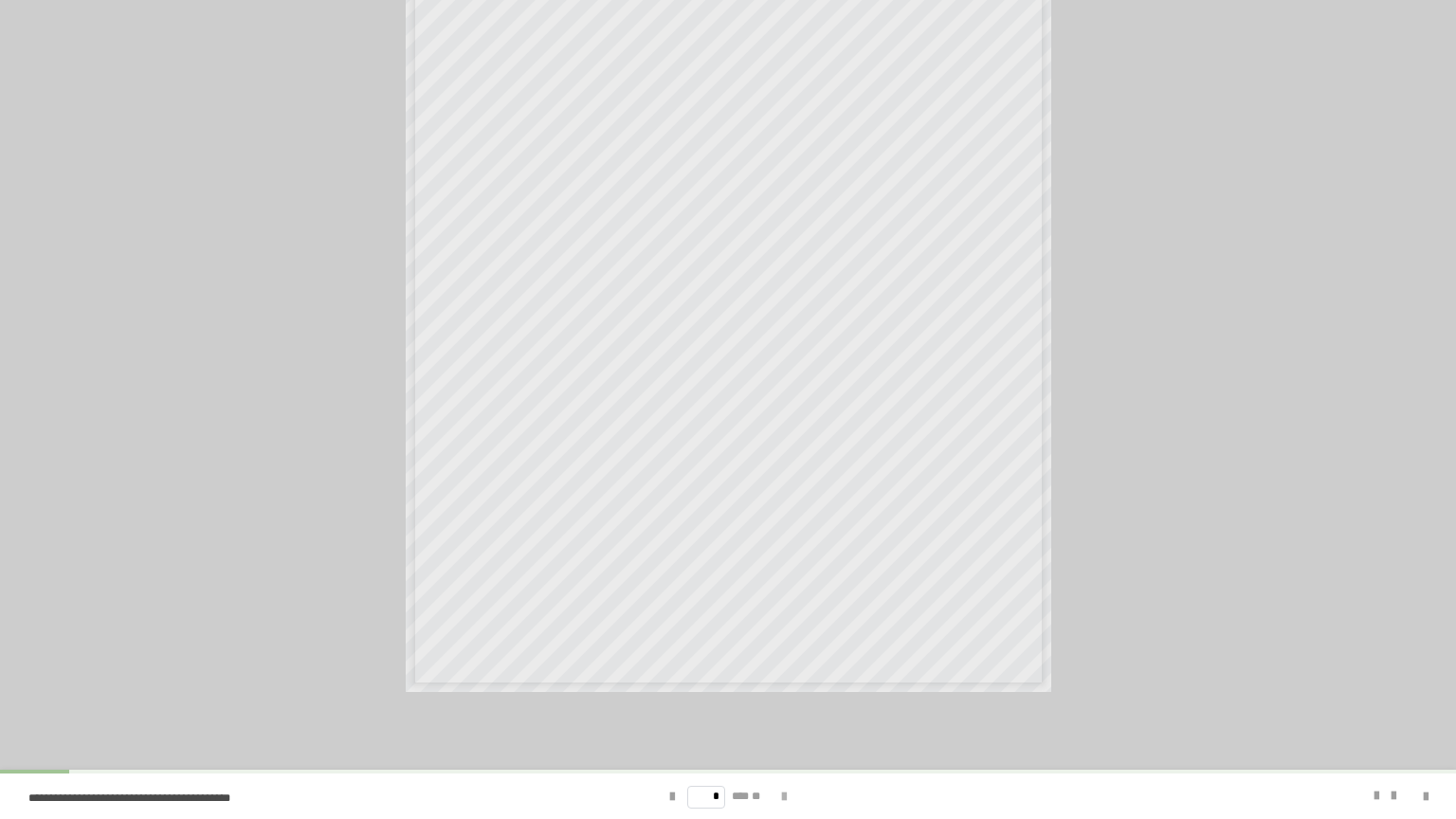 click at bounding box center (784, 797) 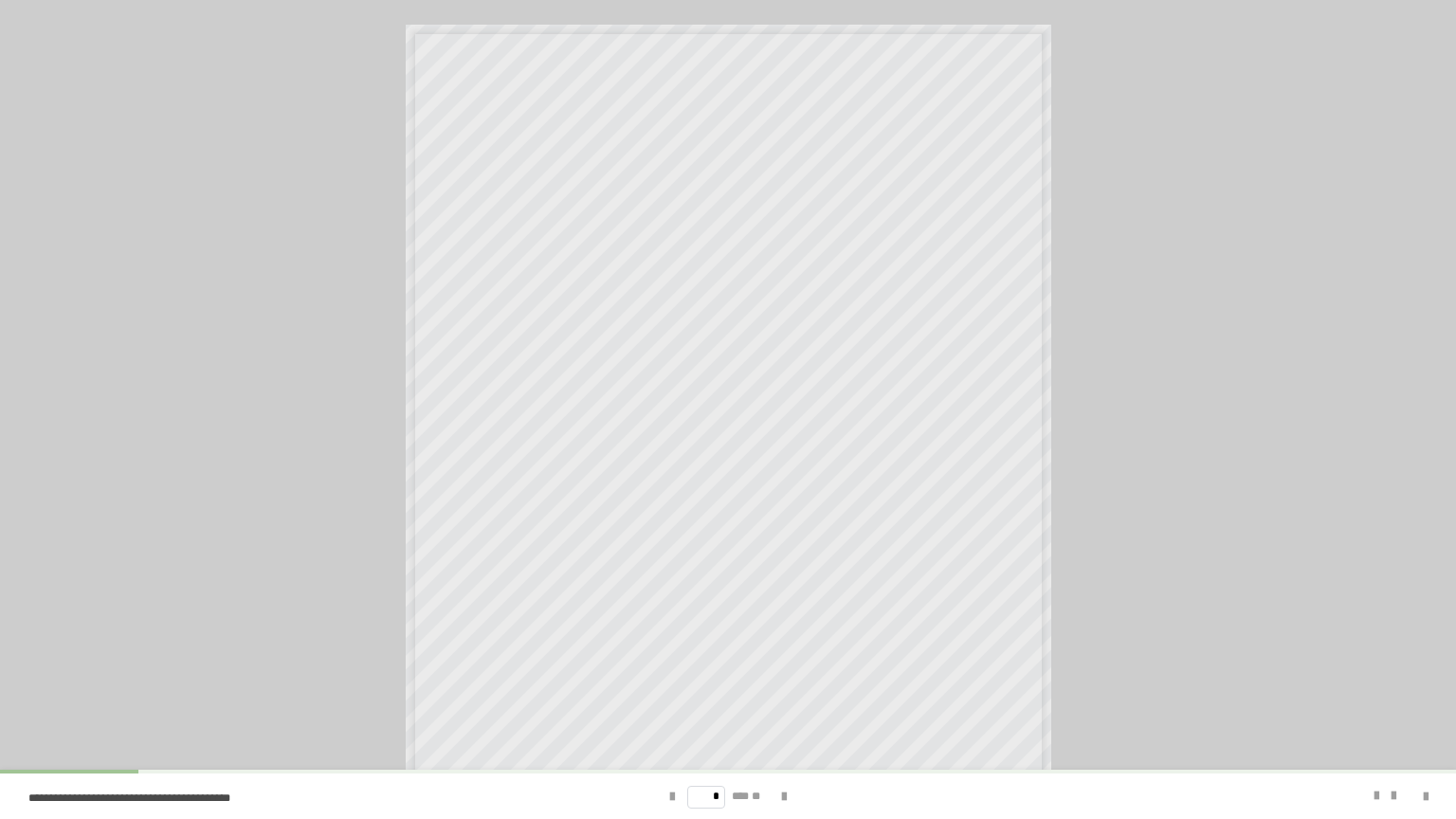 scroll, scrollTop: 71, scrollLeft: 0, axis: vertical 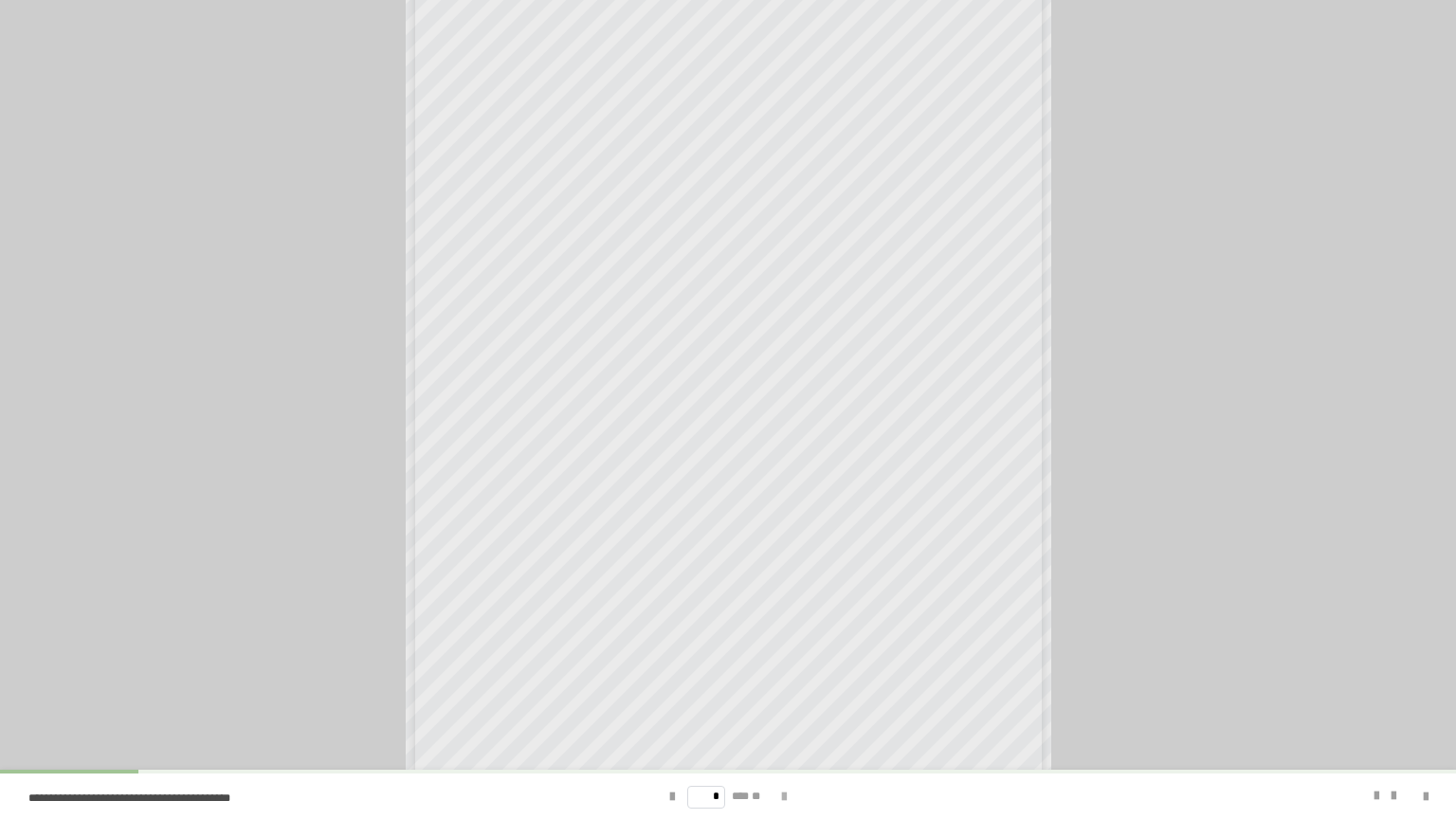 click at bounding box center (784, 797) 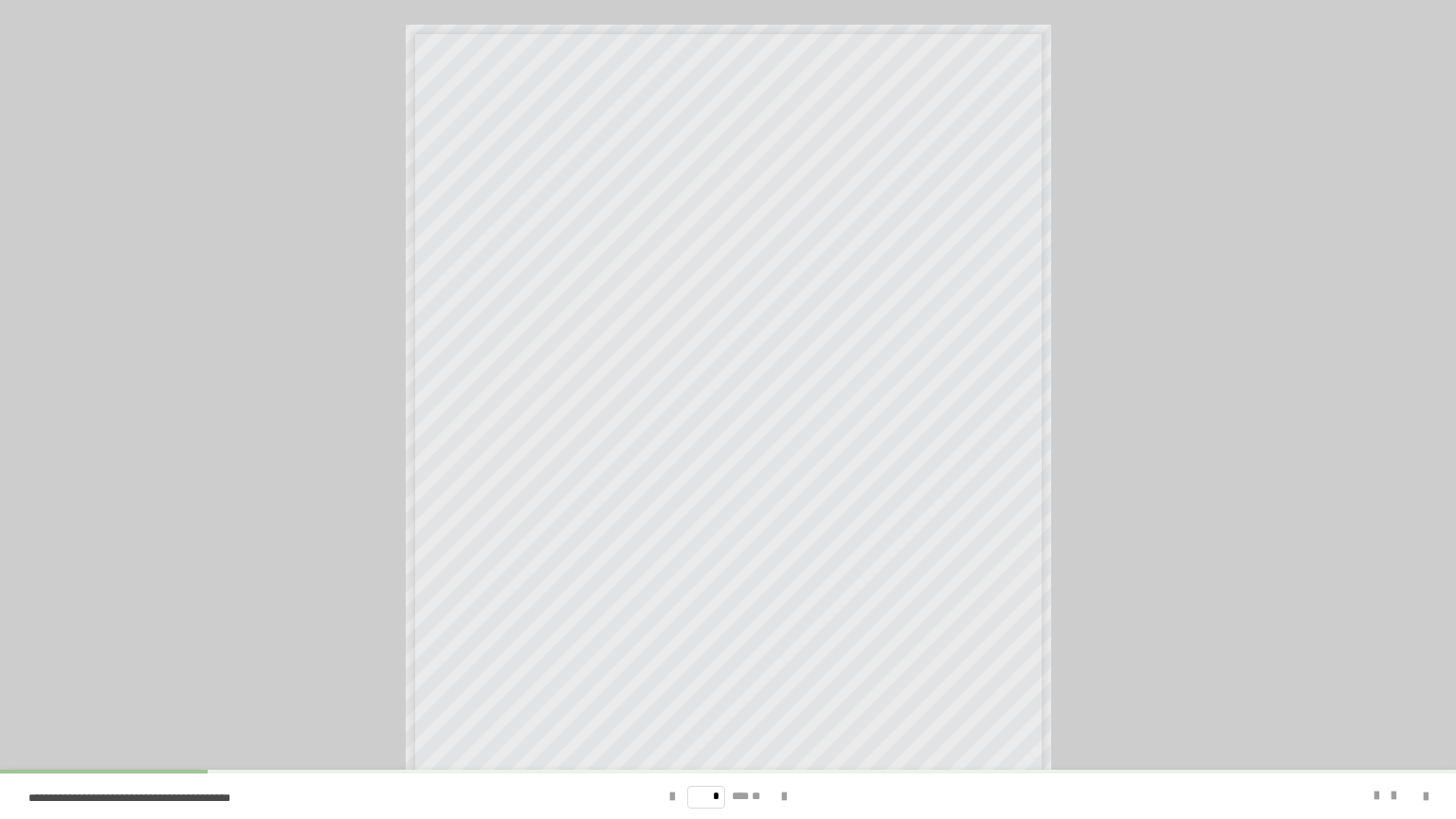 scroll, scrollTop: 55, scrollLeft: 0, axis: vertical 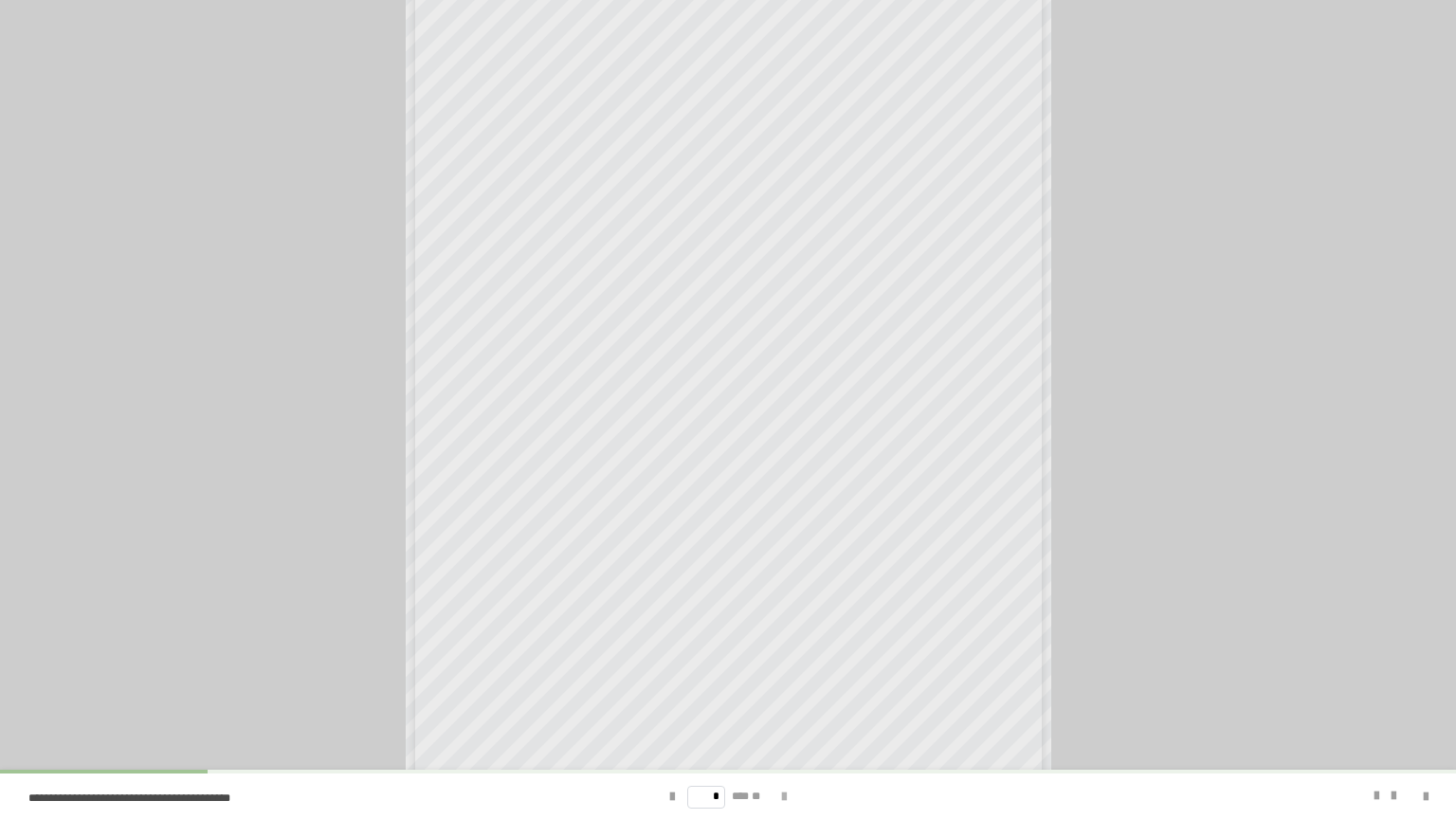 click at bounding box center (784, 797) 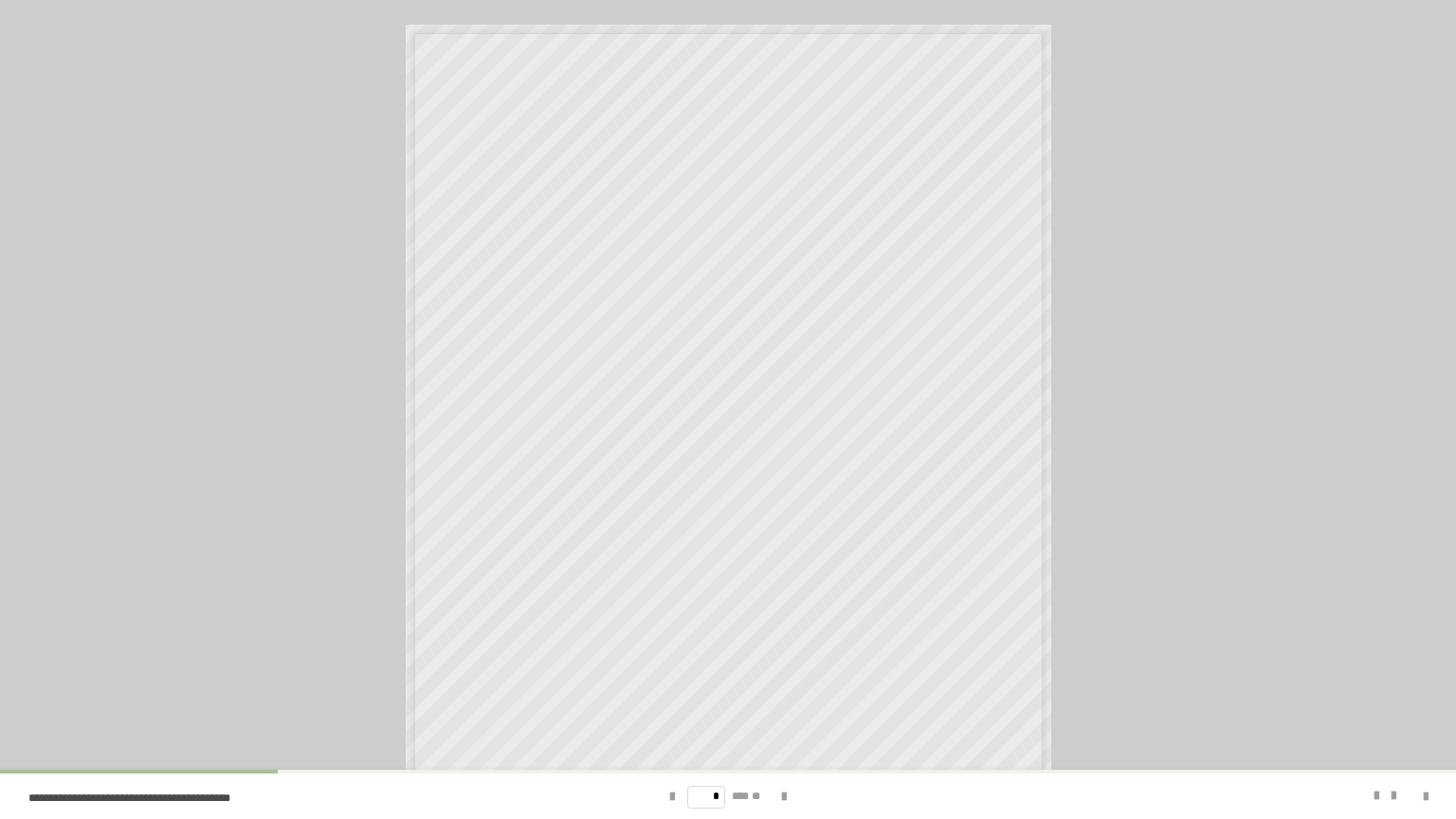 scroll, scrollTop: 55, scrollLeft: 0, axis: vertical 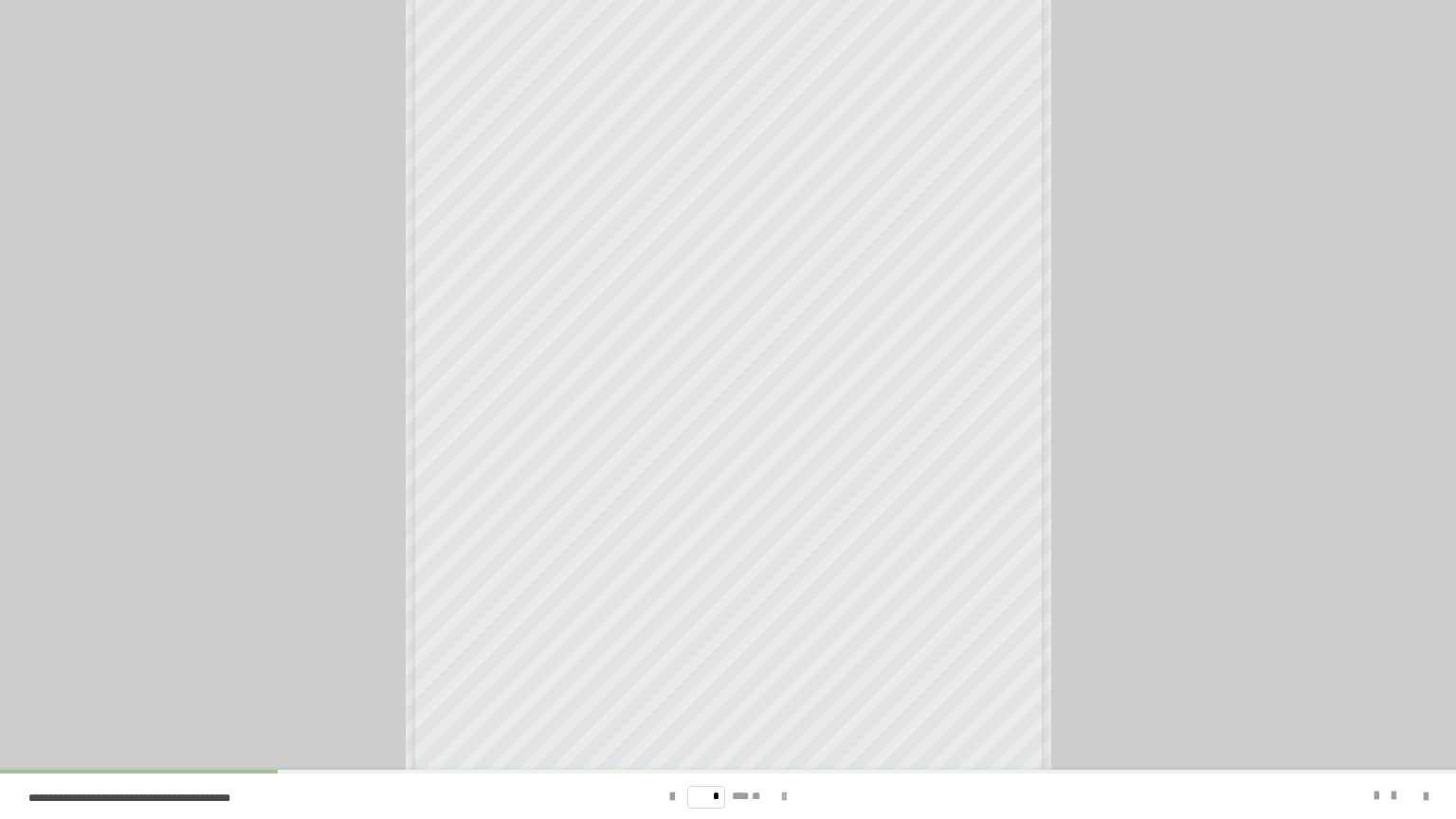 click at bounding box center (784, 797) 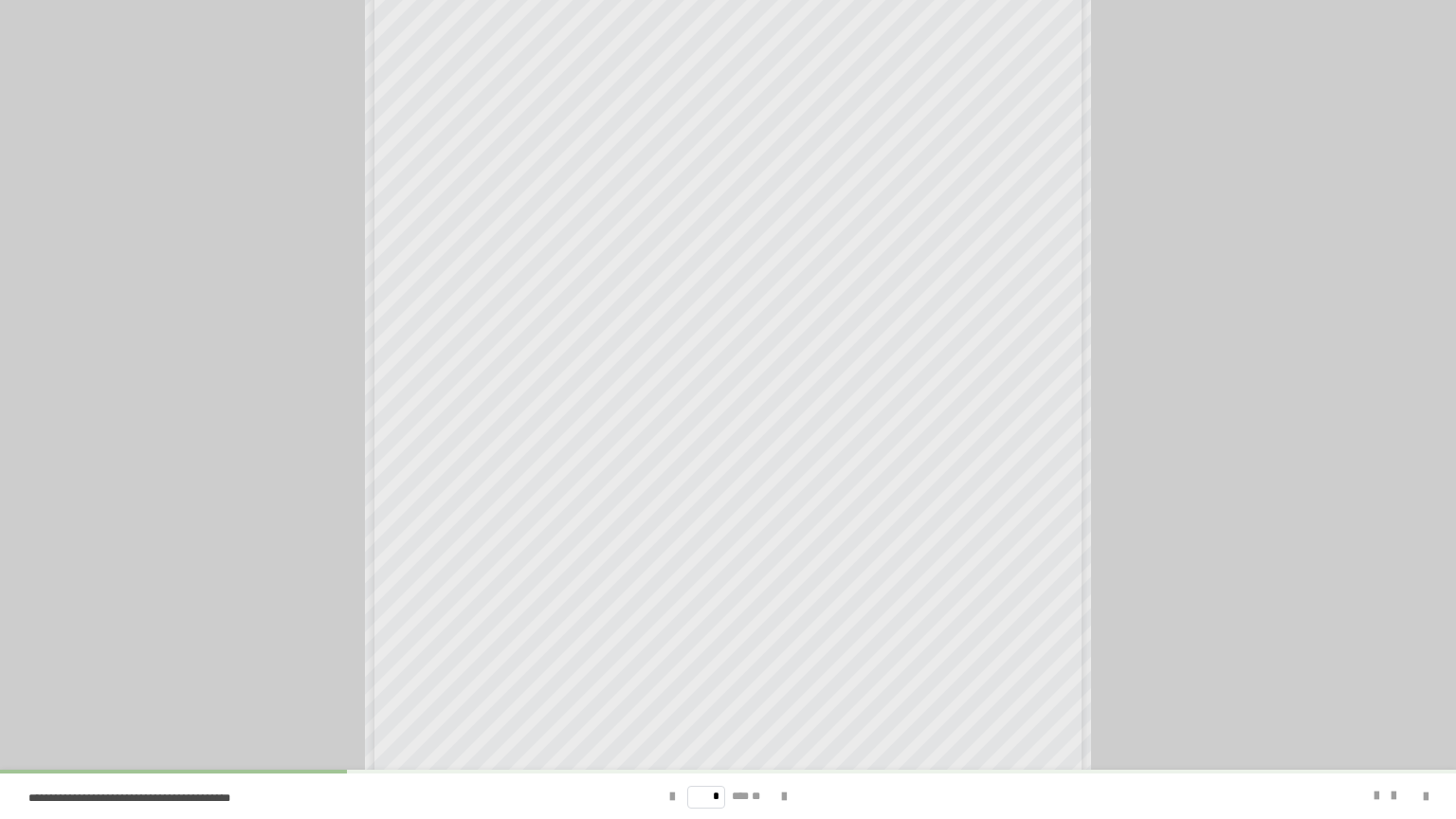 scroll, scrollTop: 38, scrollLeft: 0, axis: vertical 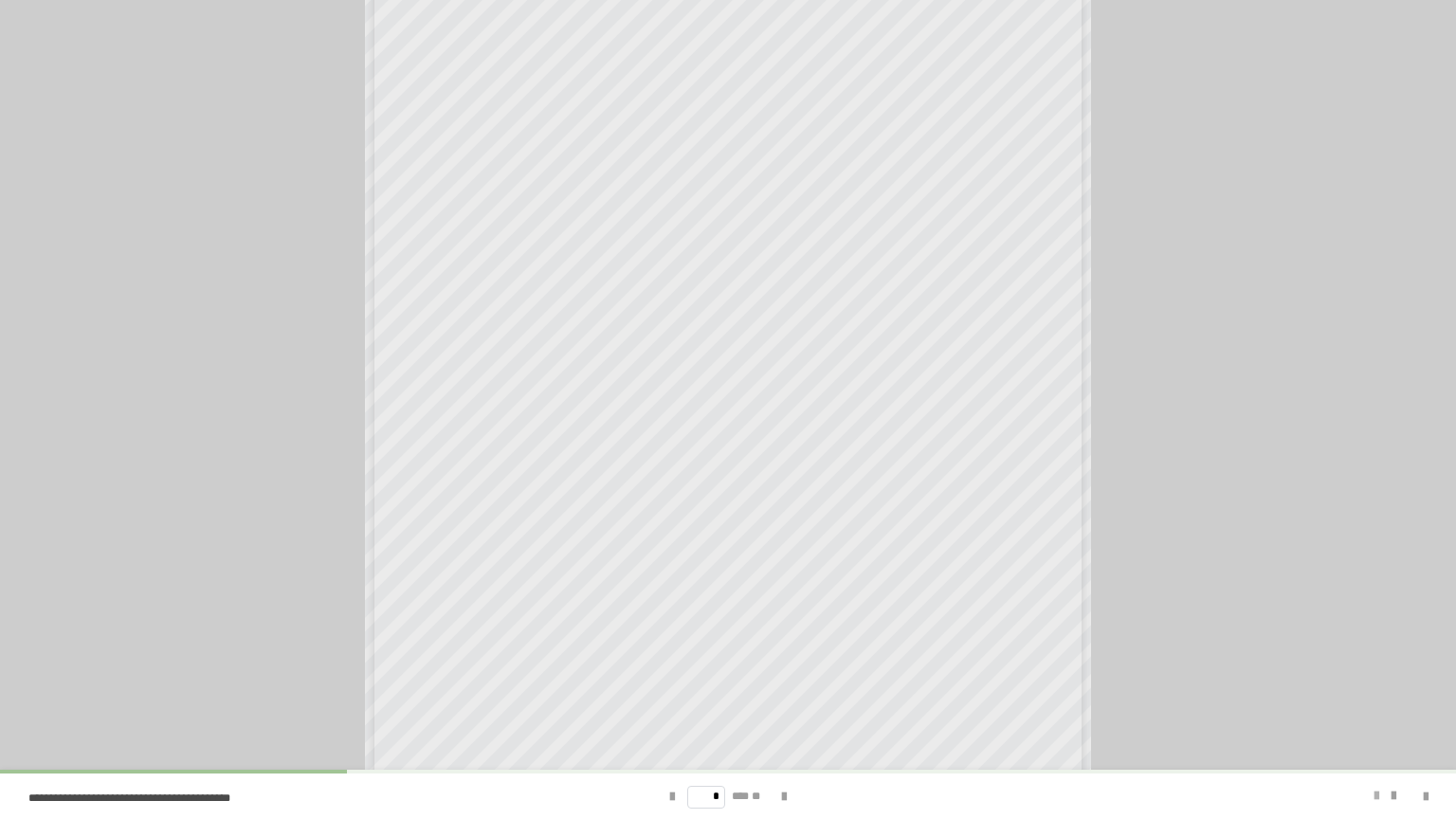click at bounding box center [1376, 796] 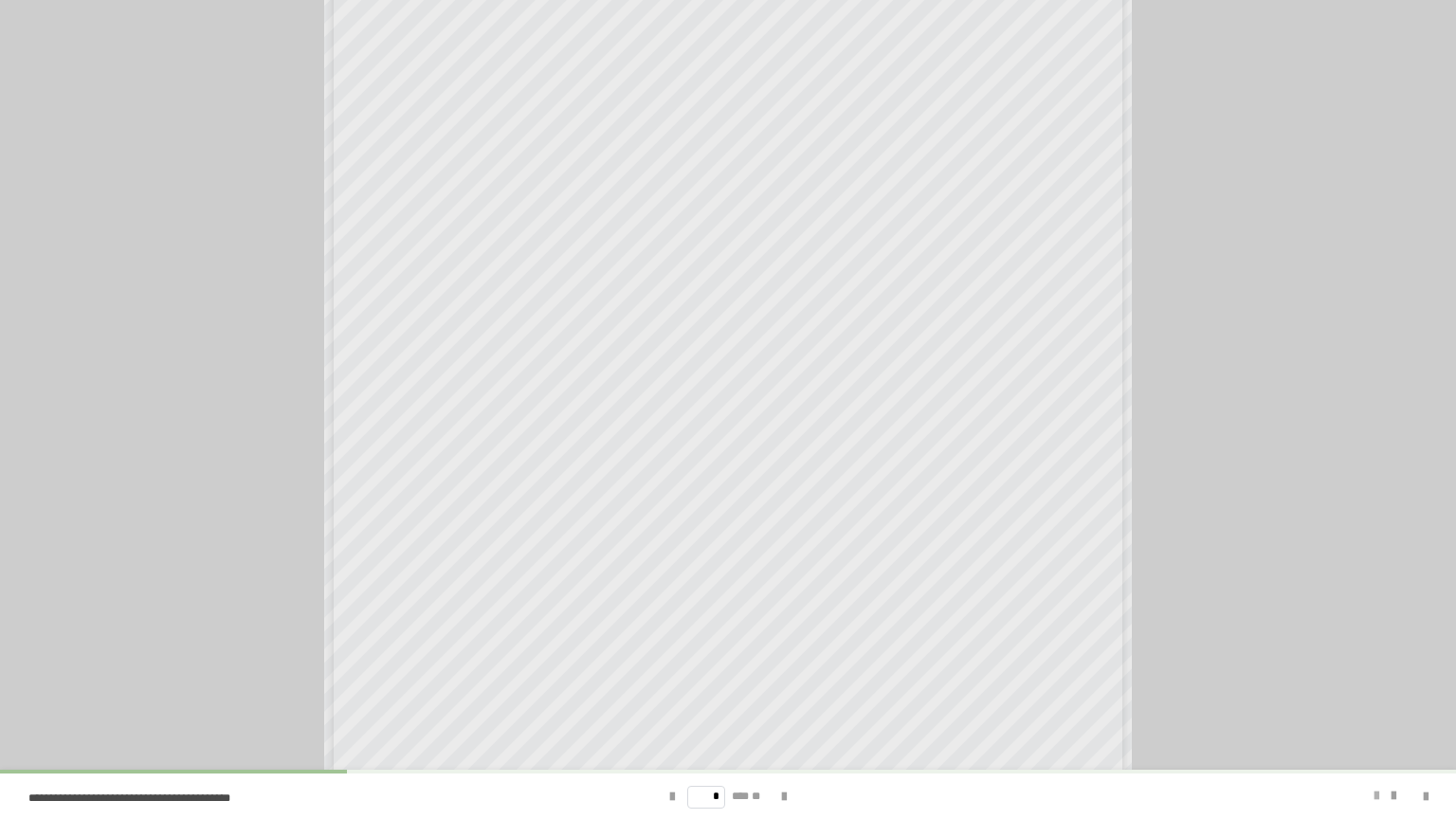 click at bounding box center (1376, 796) 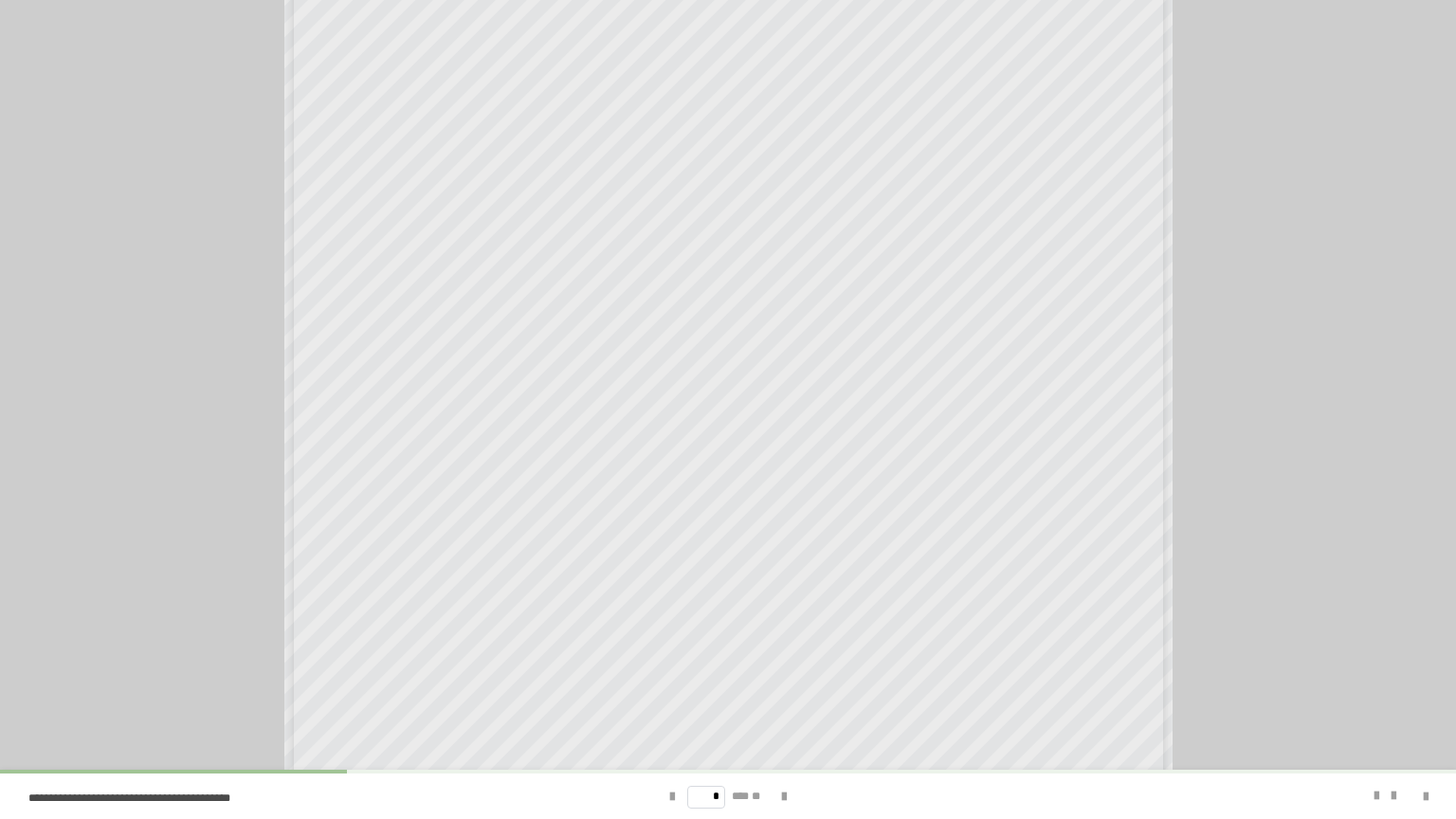 click on "**********" at bounding box center [728, 571] 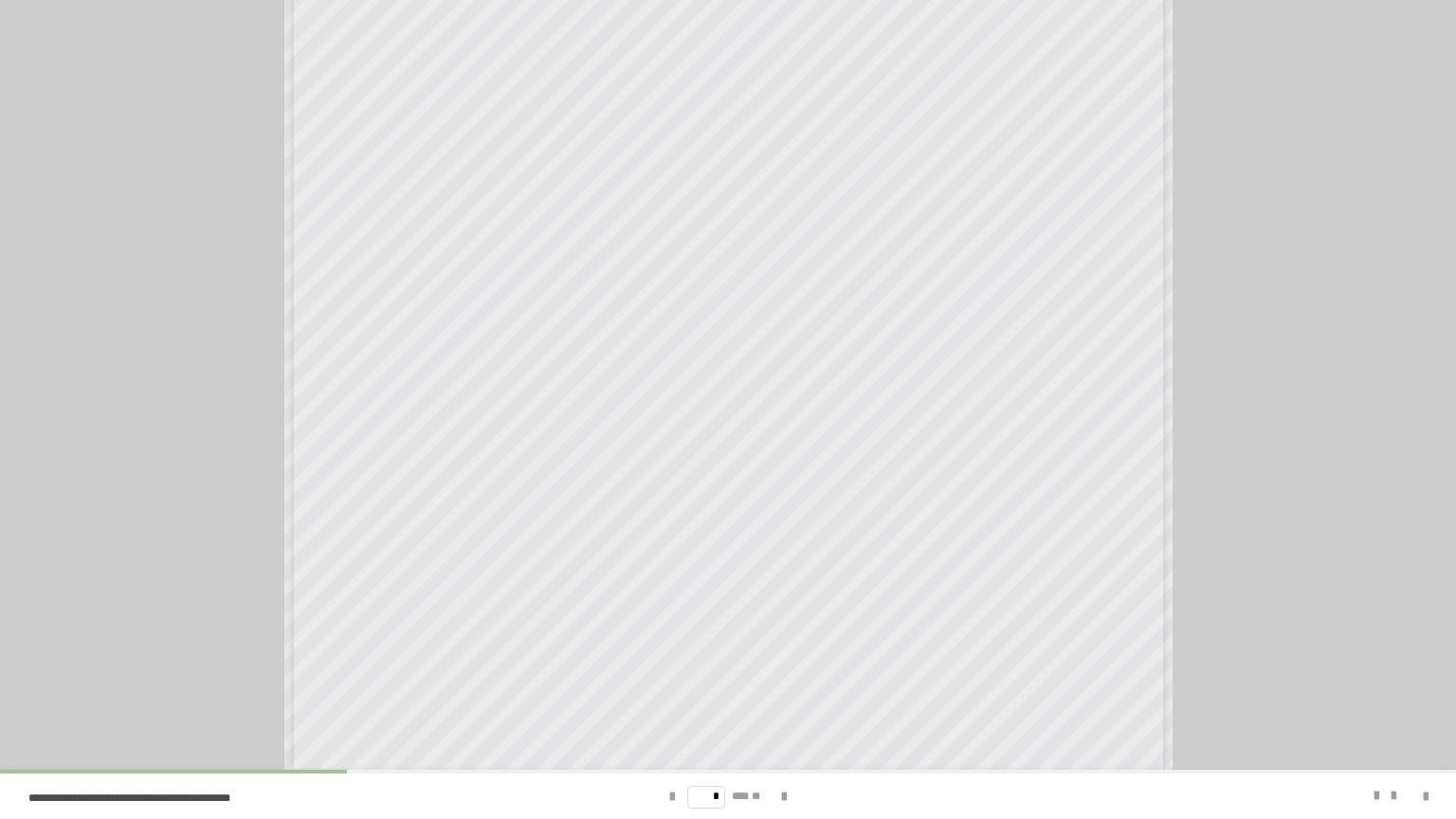 scroll, scrollTop: 373, scrollLeft: 0, axis: vertical 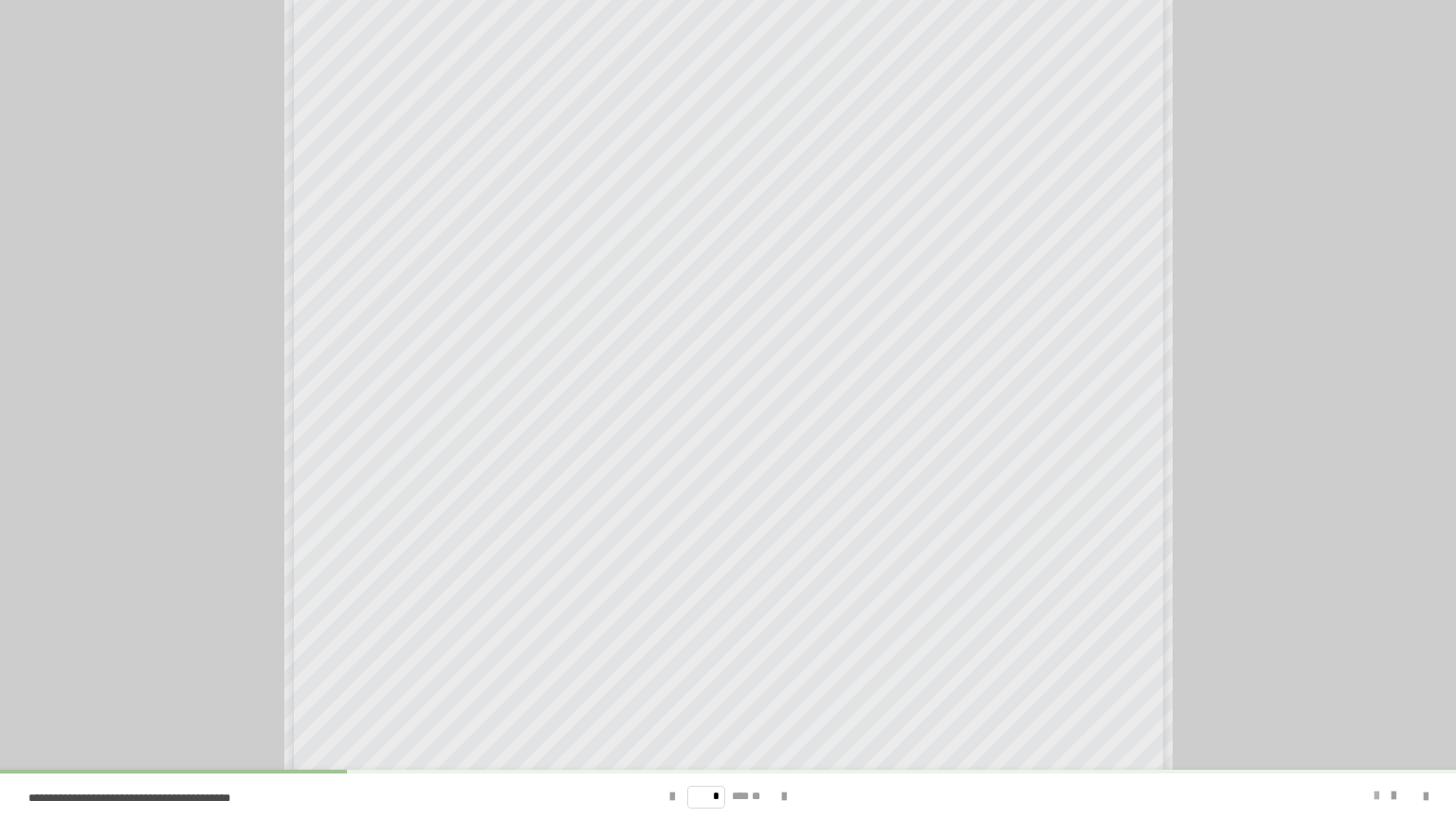 click at bounding box center [1376, 796] 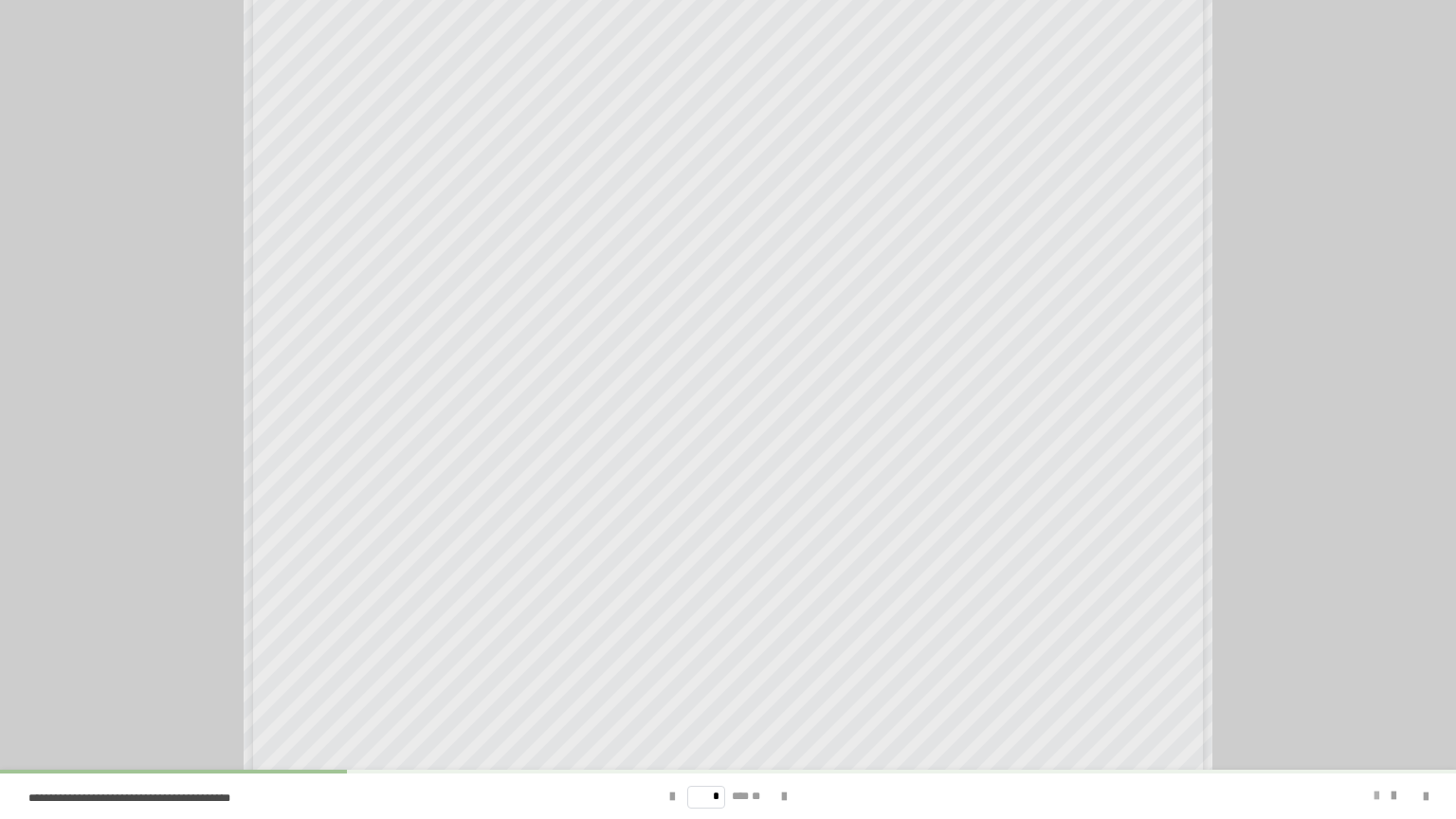 click at bounding box center (1376, 796) 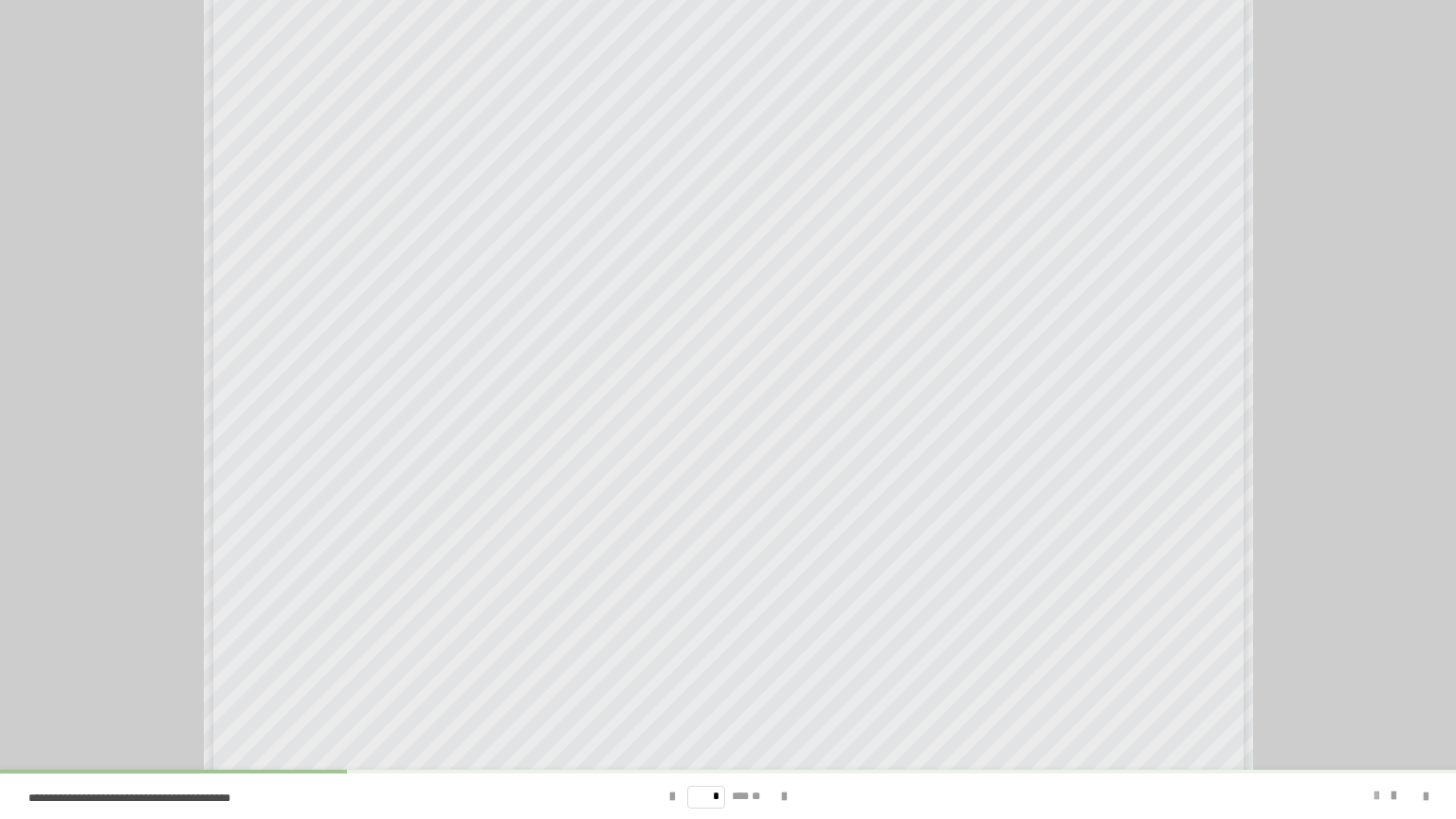 click at bounding box center [1376, 796] 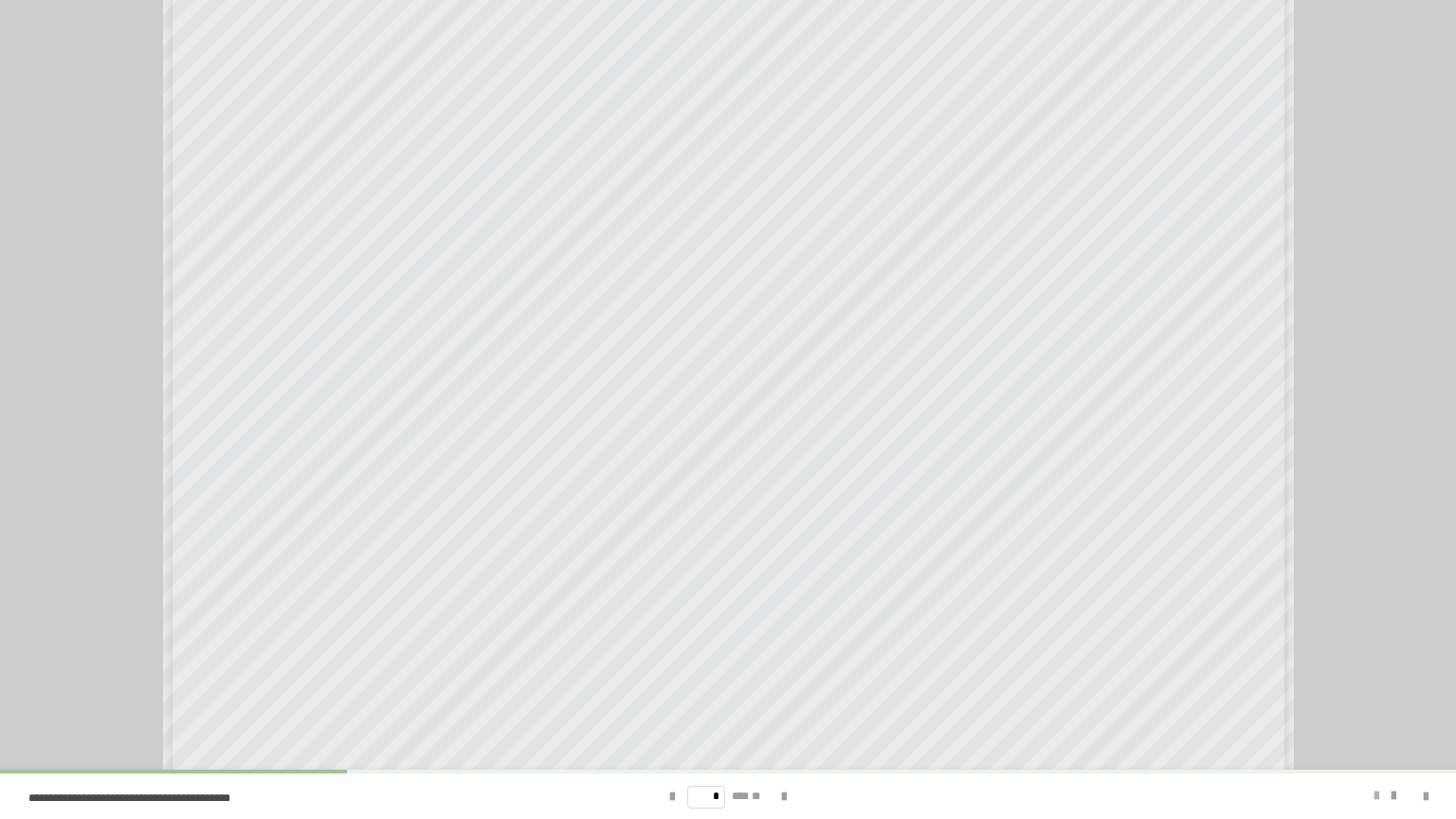 click at bounding box center [1376, 796] 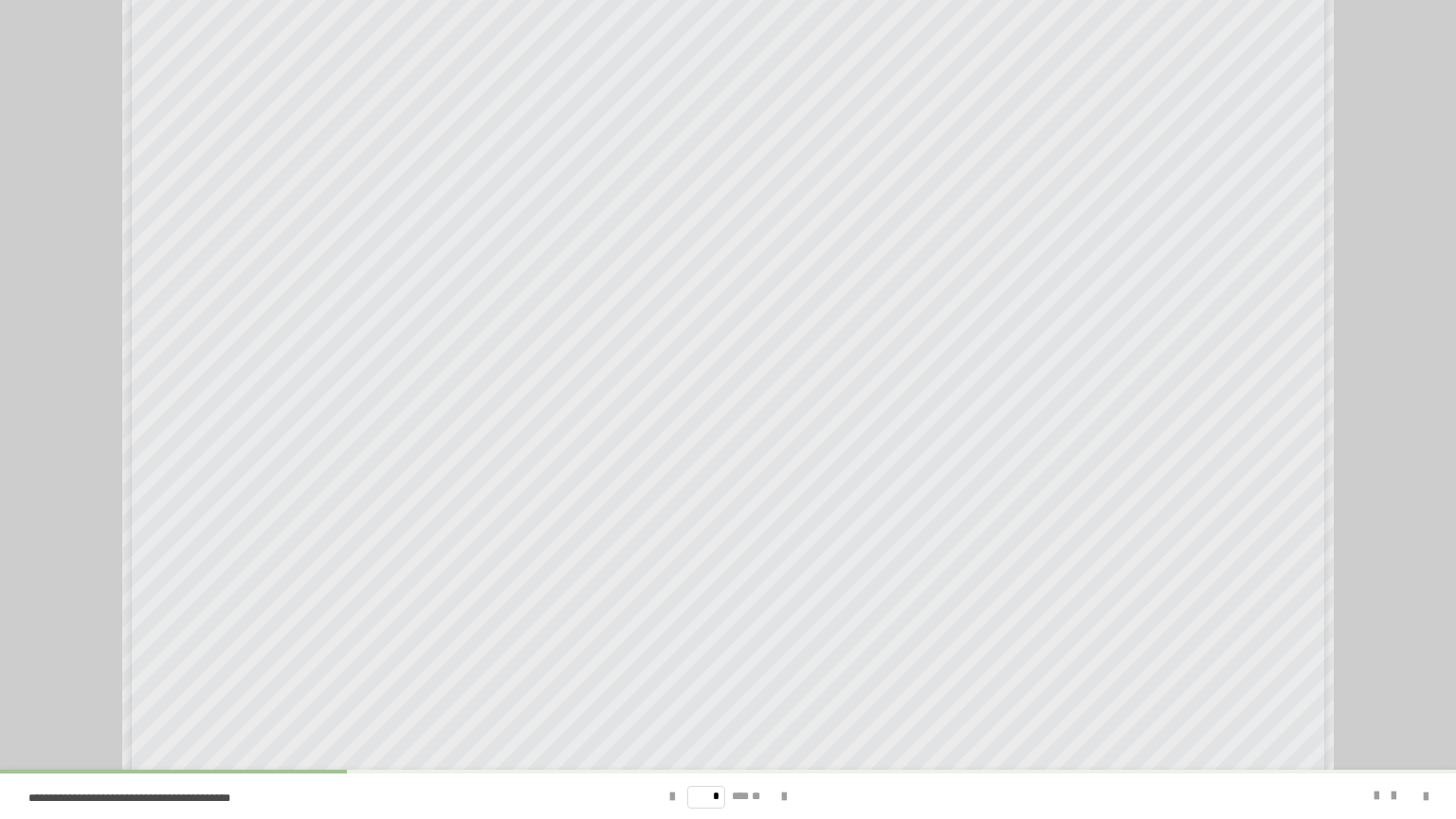 scroll, scrollTop: 343, scrollLeft: 0, axis: vertical 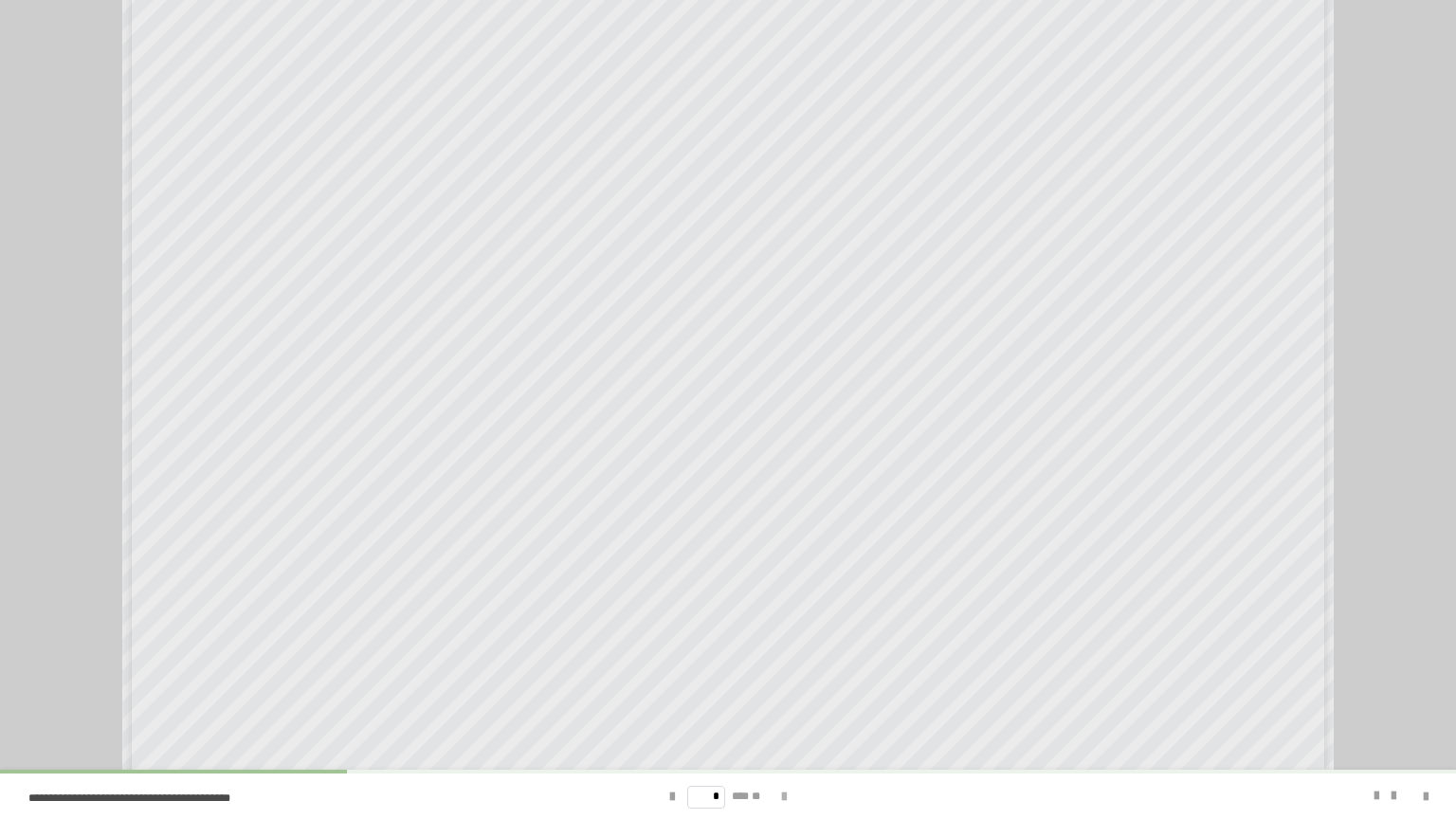 click at bounding box center [784, 797] 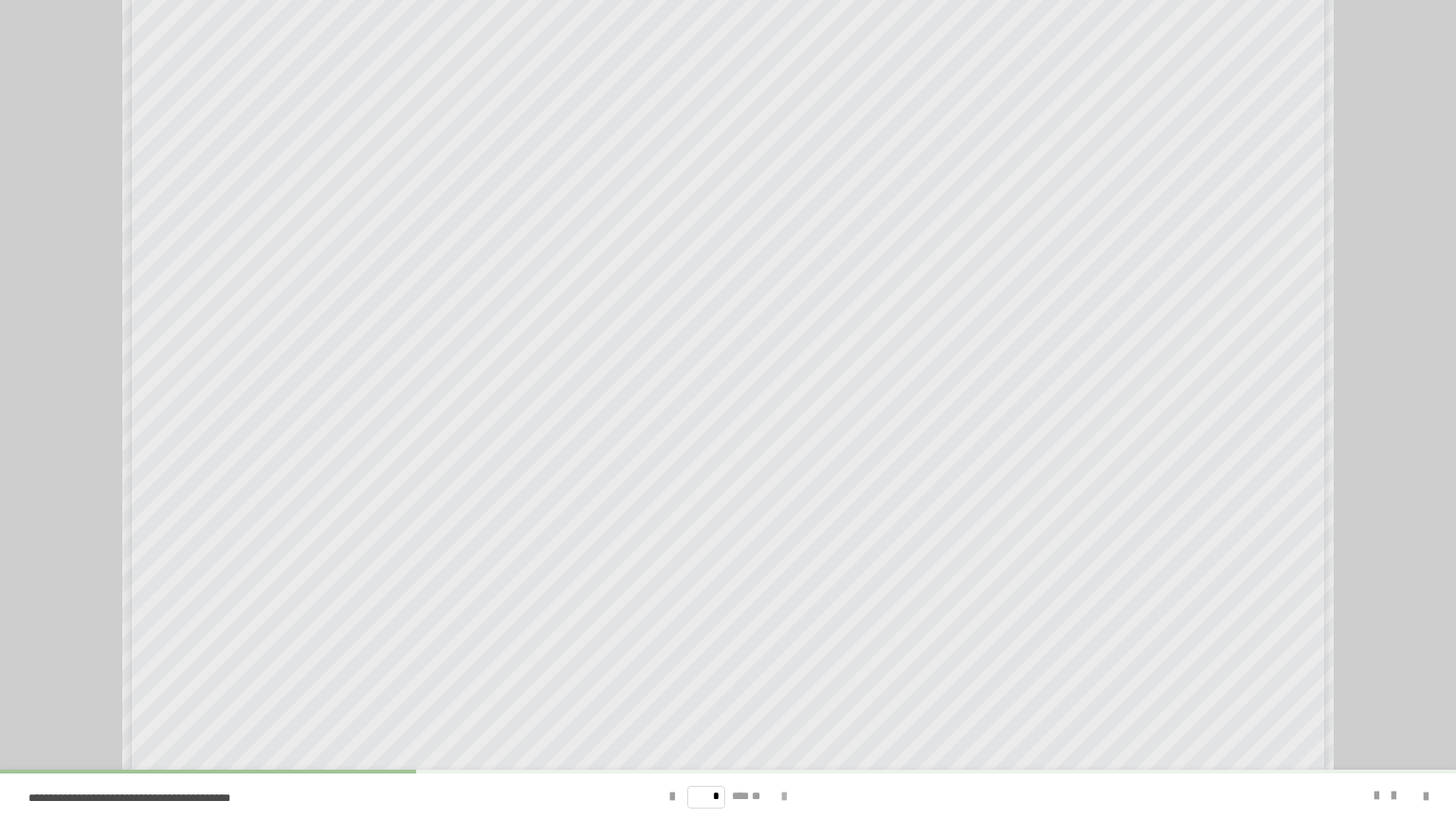scroll, scrollTop: 0, scrollLeft: 0, axis: both 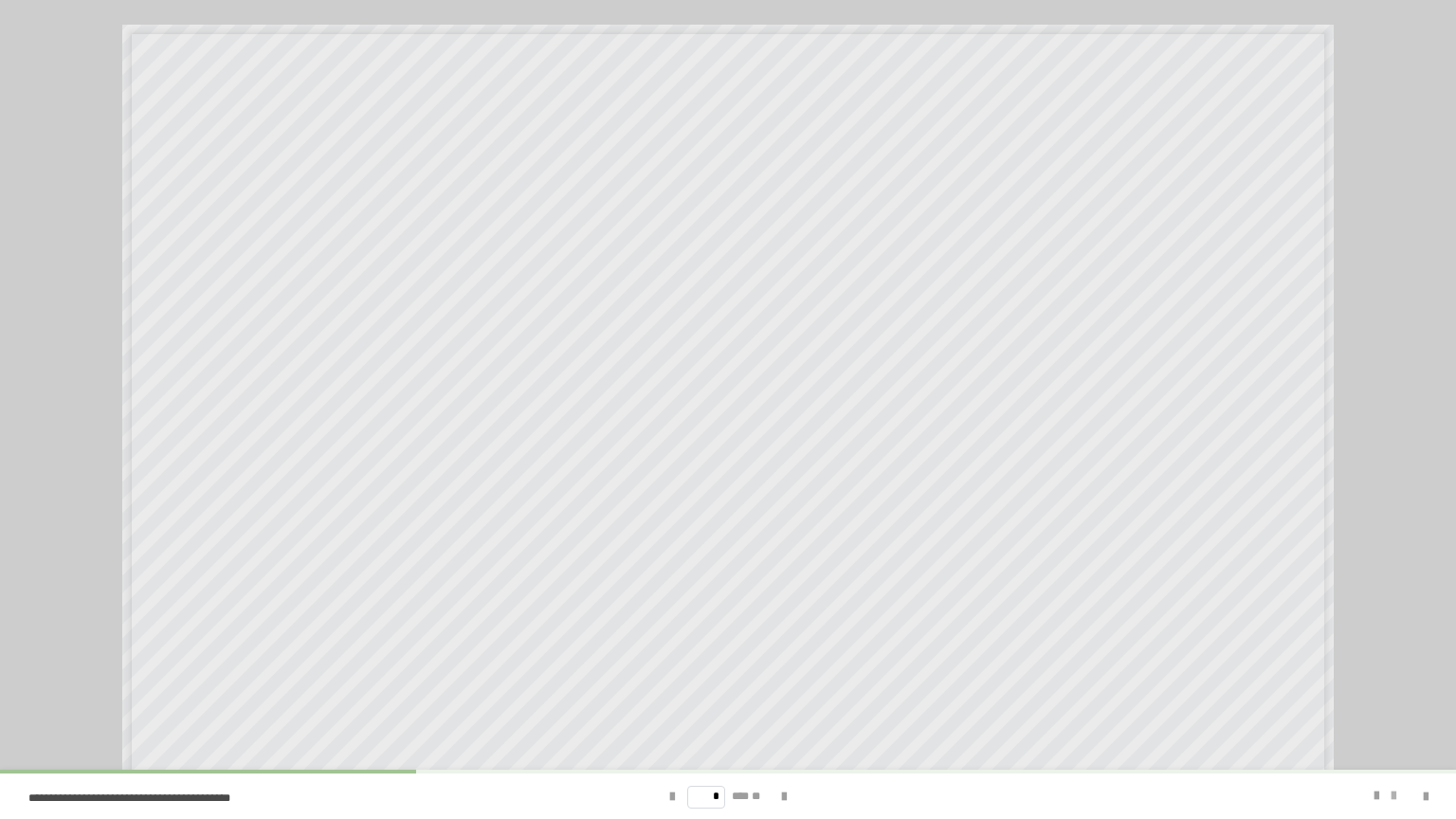 click at bounding box center [1393, 796] 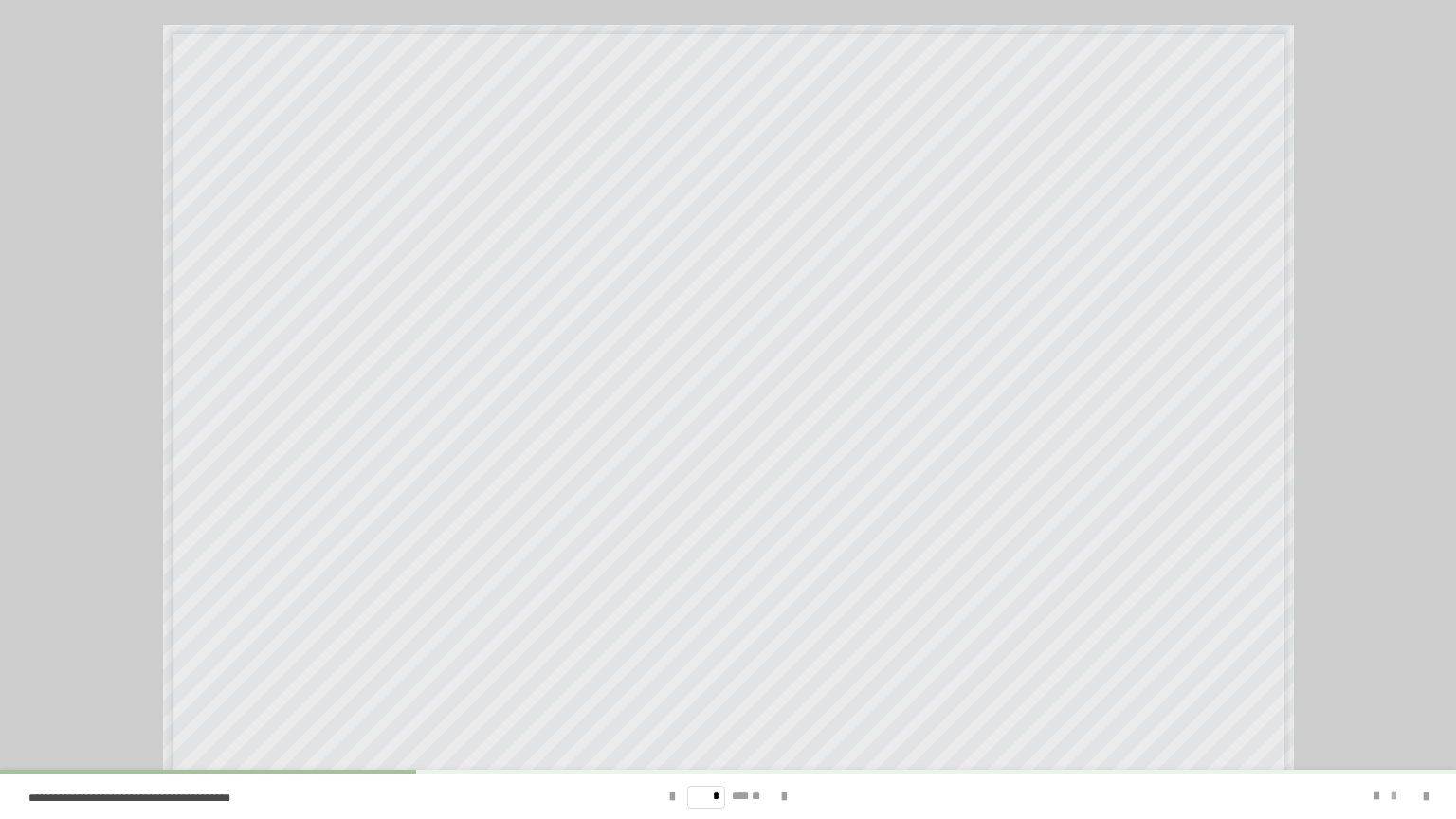 click at bounding box center [1393, 796] 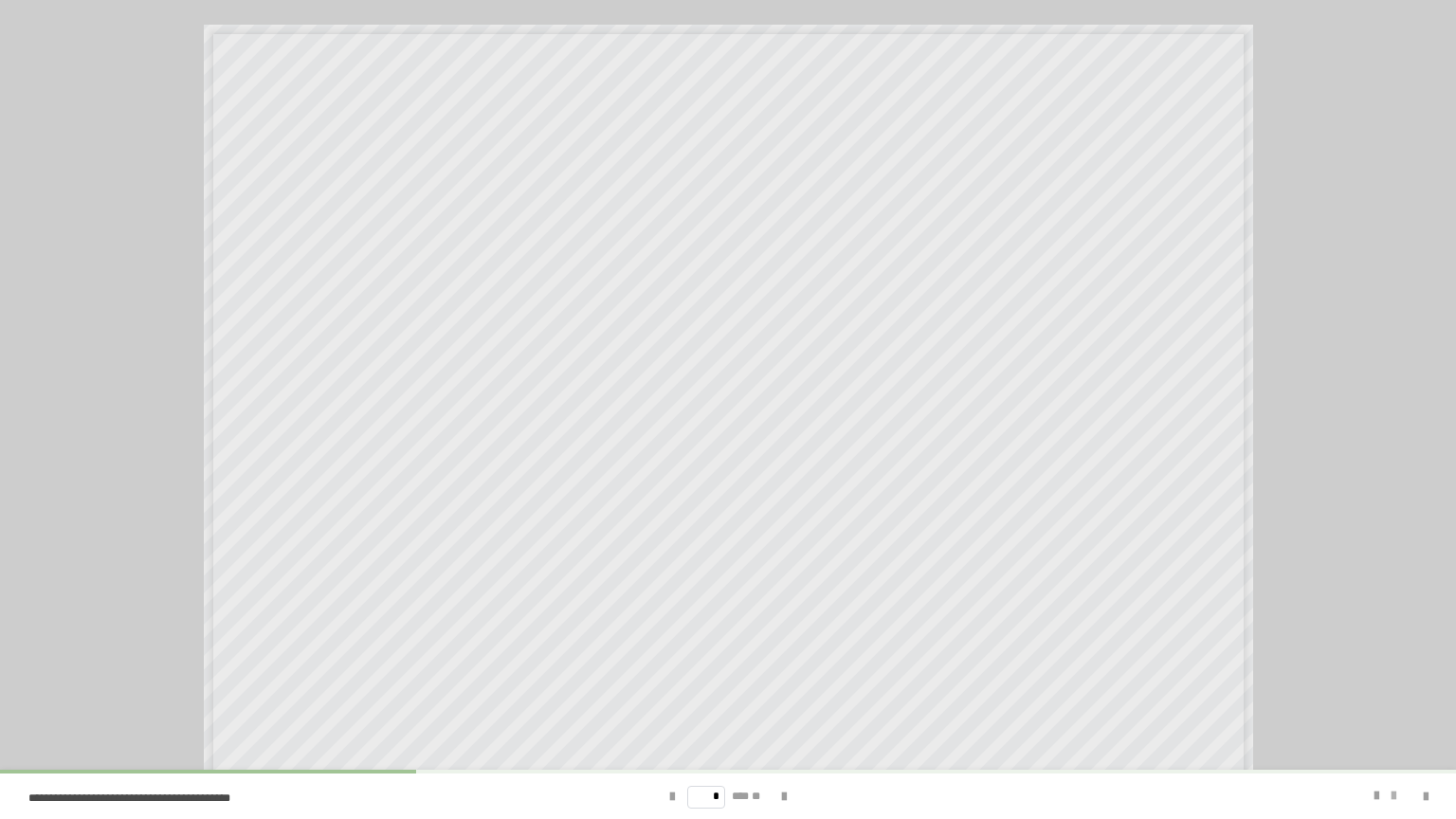 click at bounding box center [1393, 796] 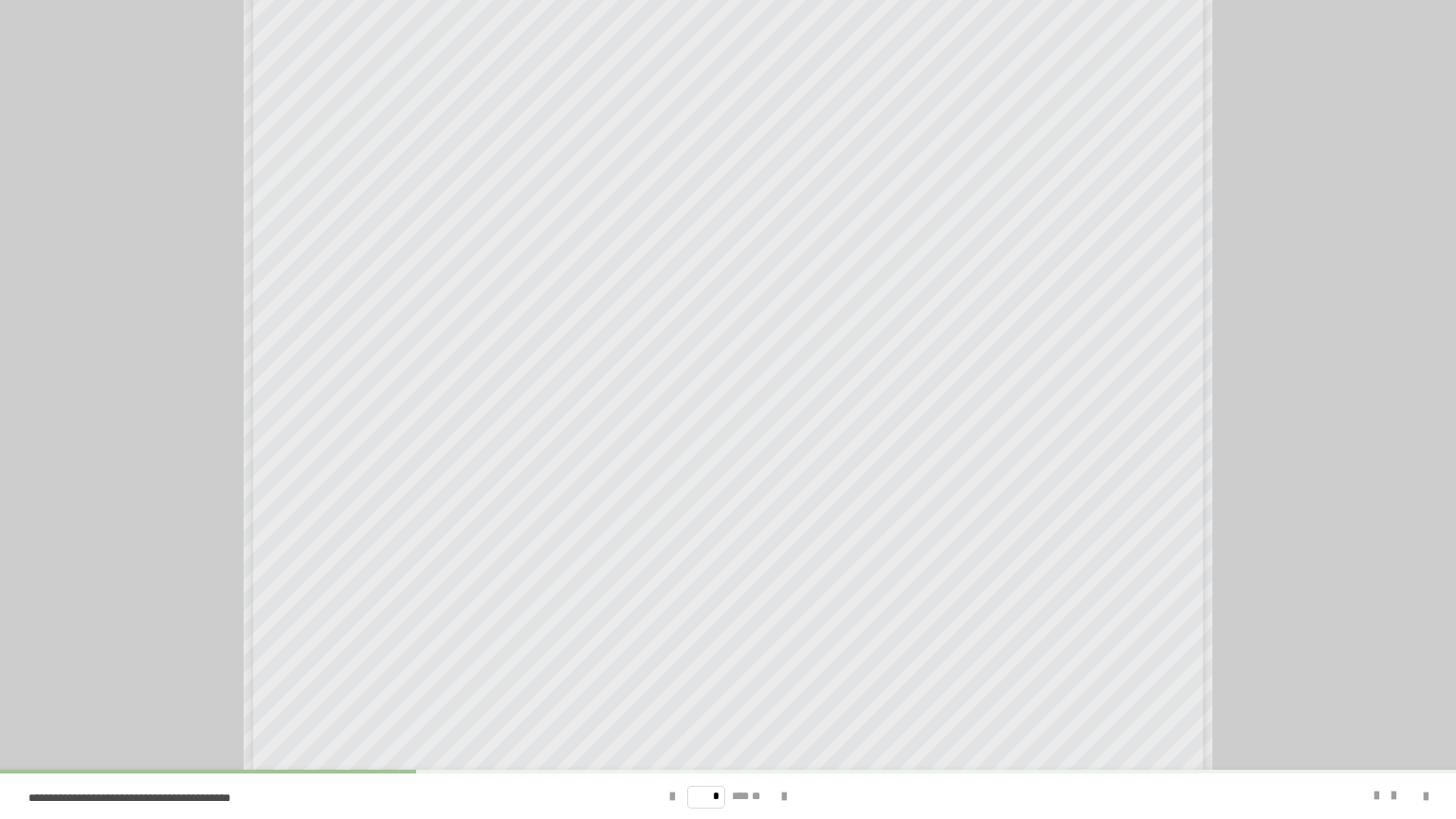 scroll, scrollTop: 480, scrollLeft: 0, axis: vertical 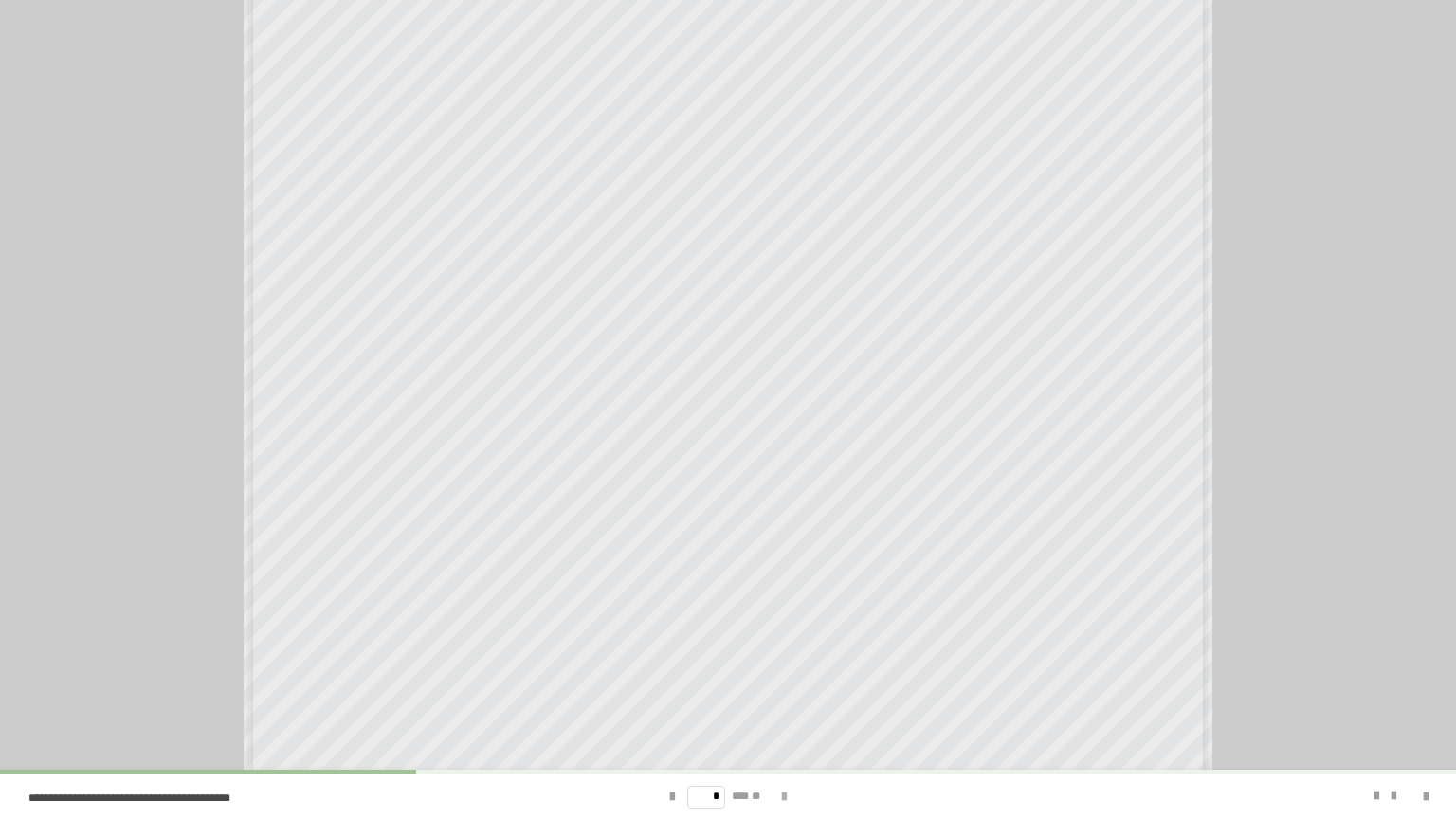click at bounding box center [784, 797] 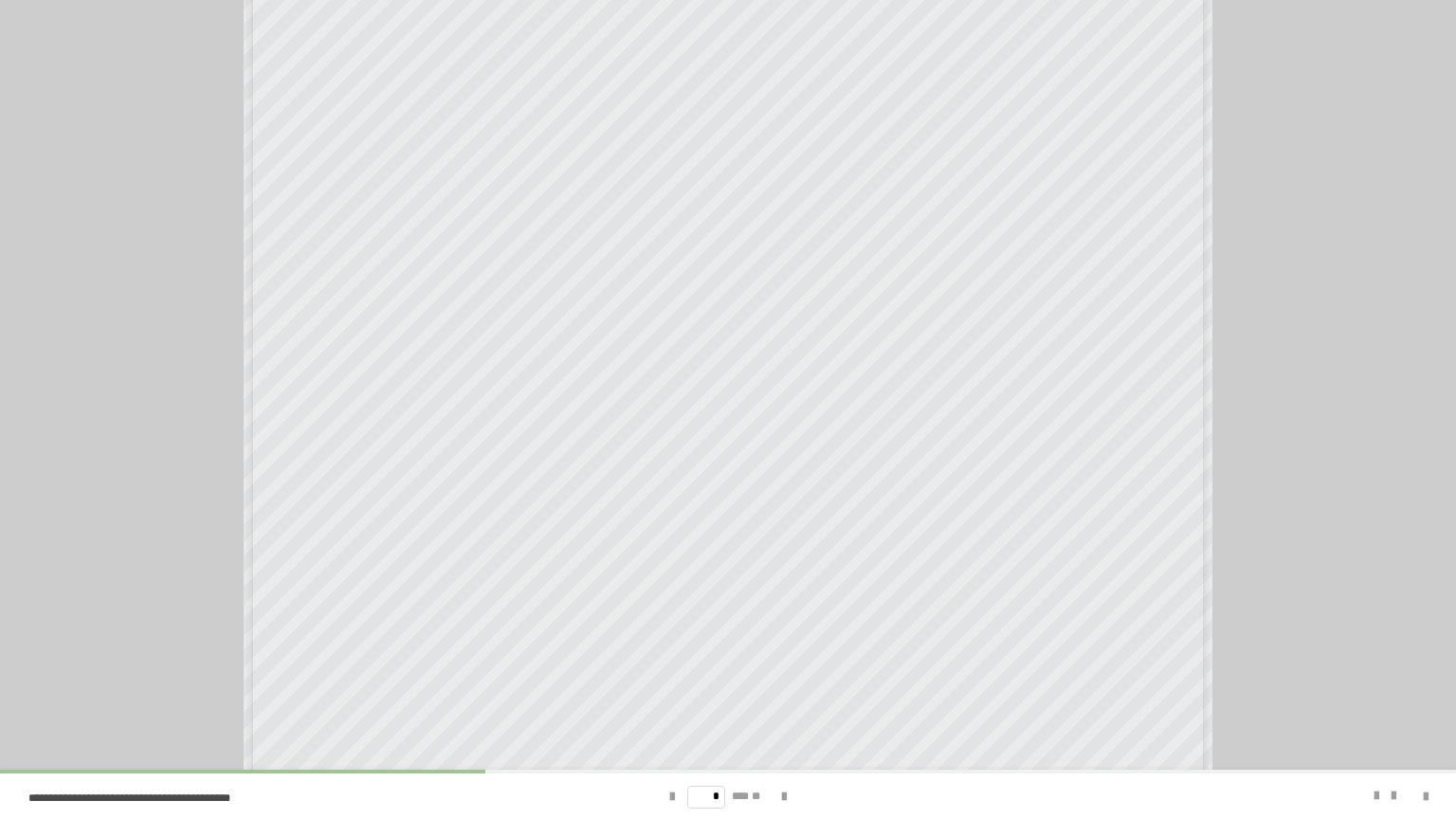 scroll, scrollTop: 480, scrollLeft: 0, axis: vertical 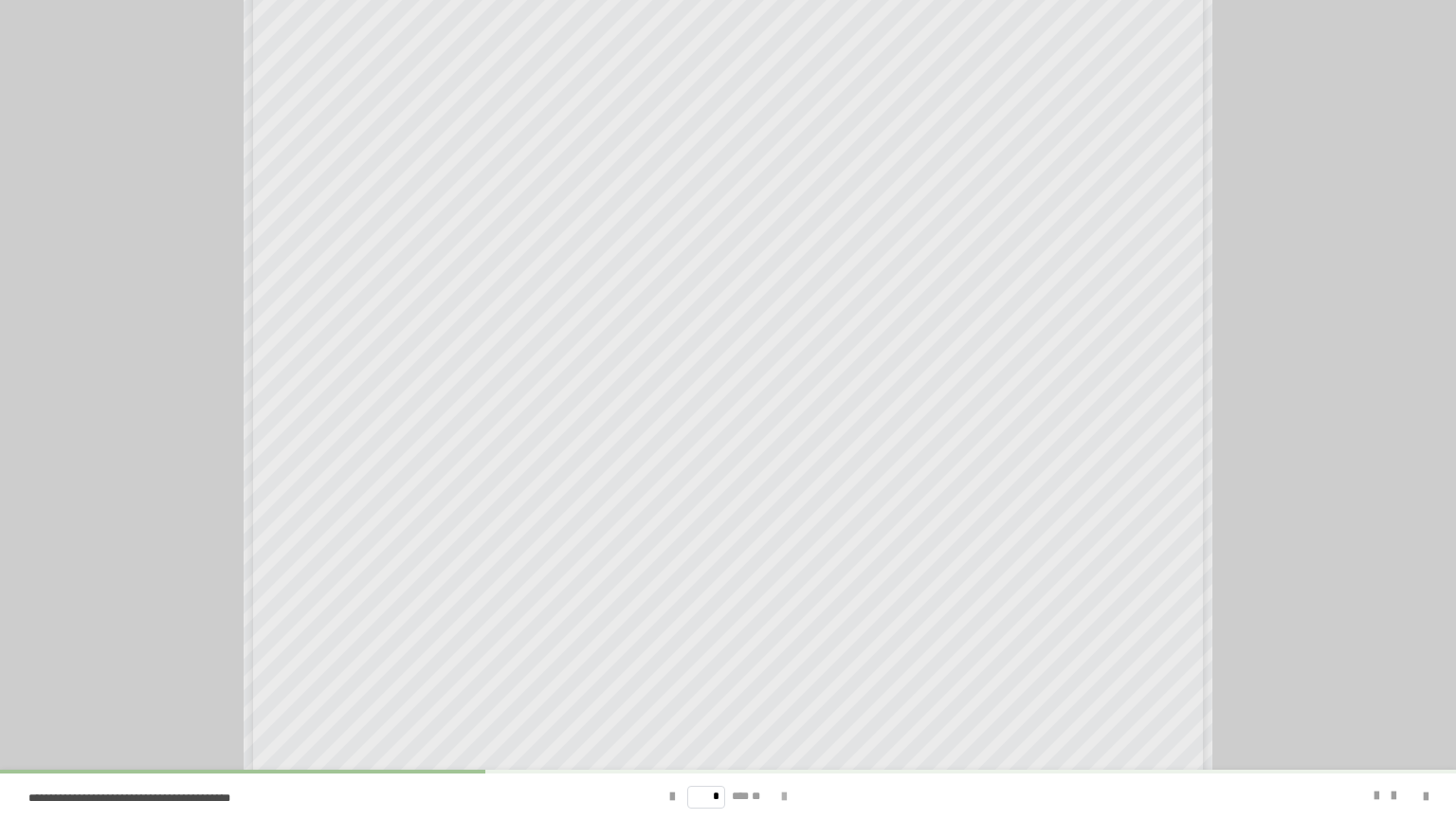 click at bounding box center [784, 797] 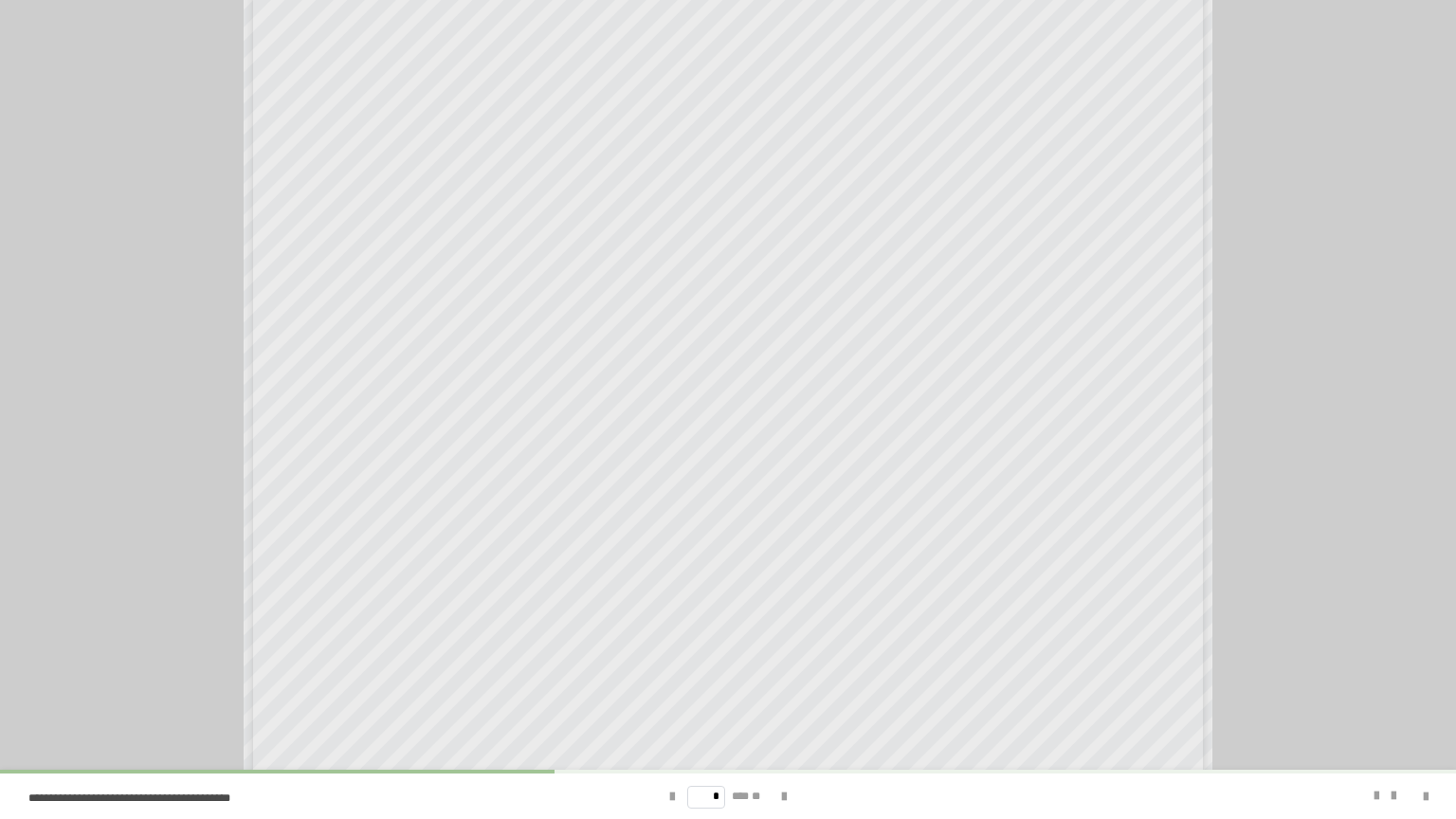 scroll, scrollTop: 480, scrollLeft: 0, axis: vertical 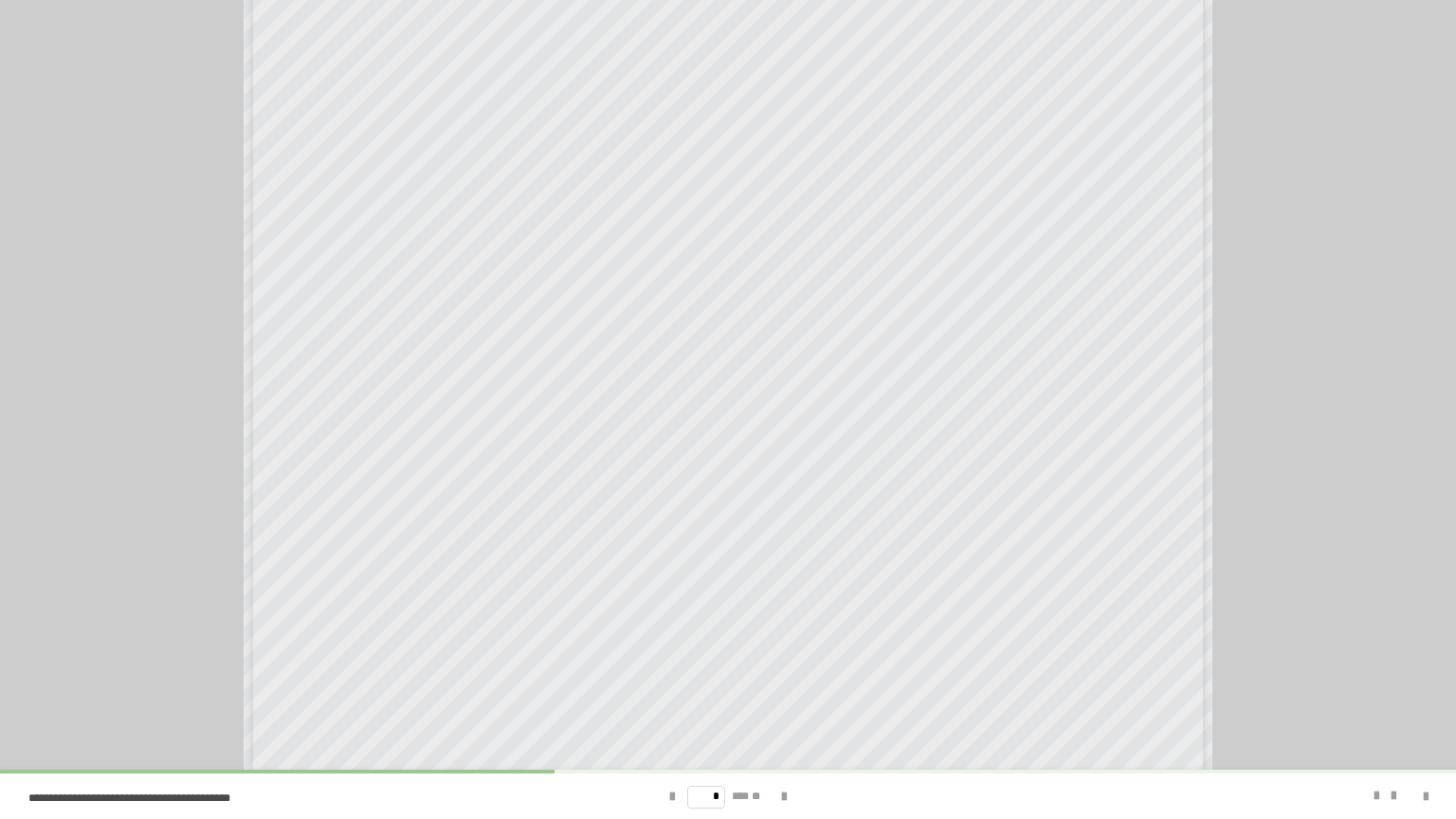 click on "* *** **" at bounding box center [728, 796] 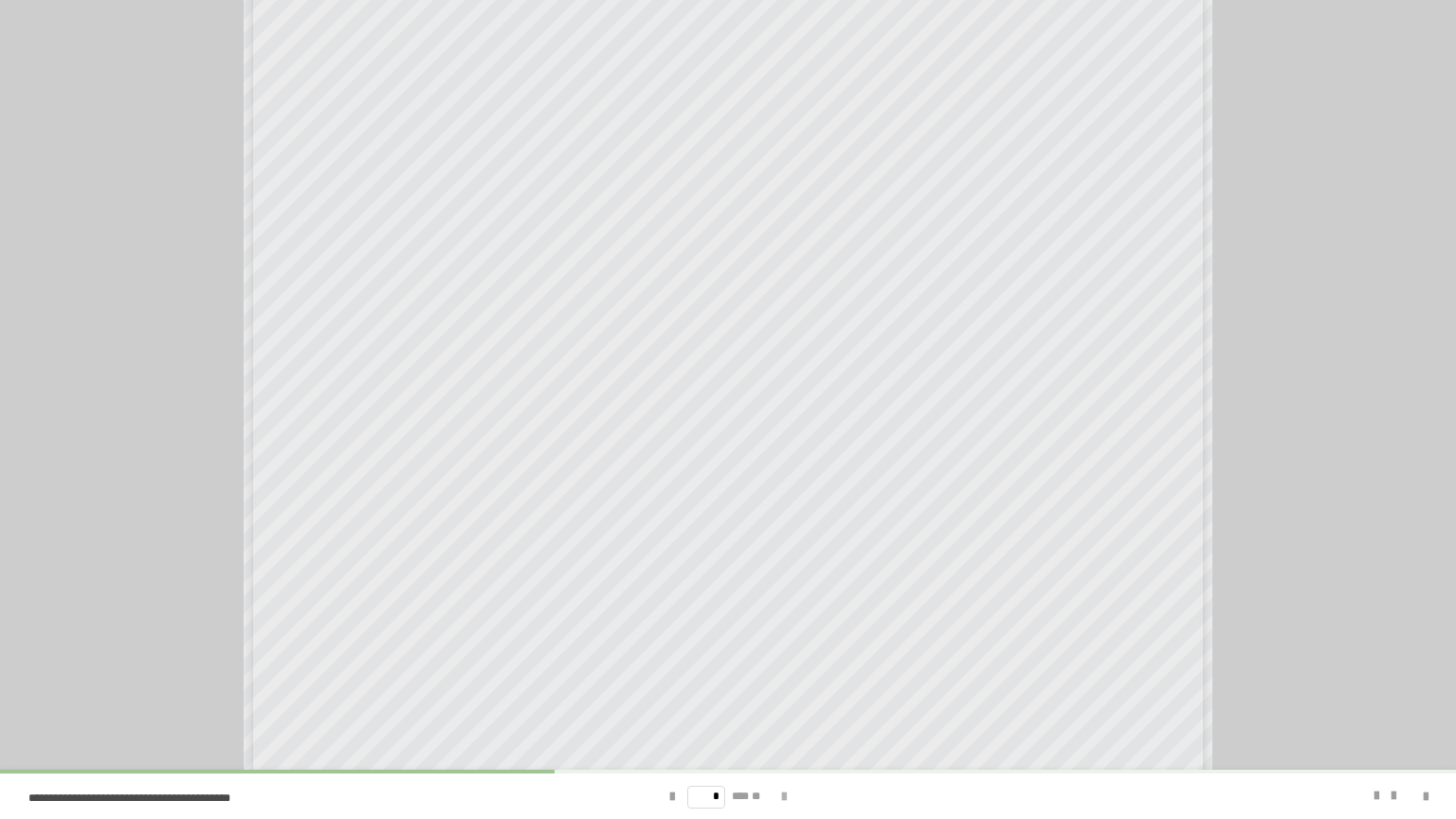 click at bounding box center [784, 797] 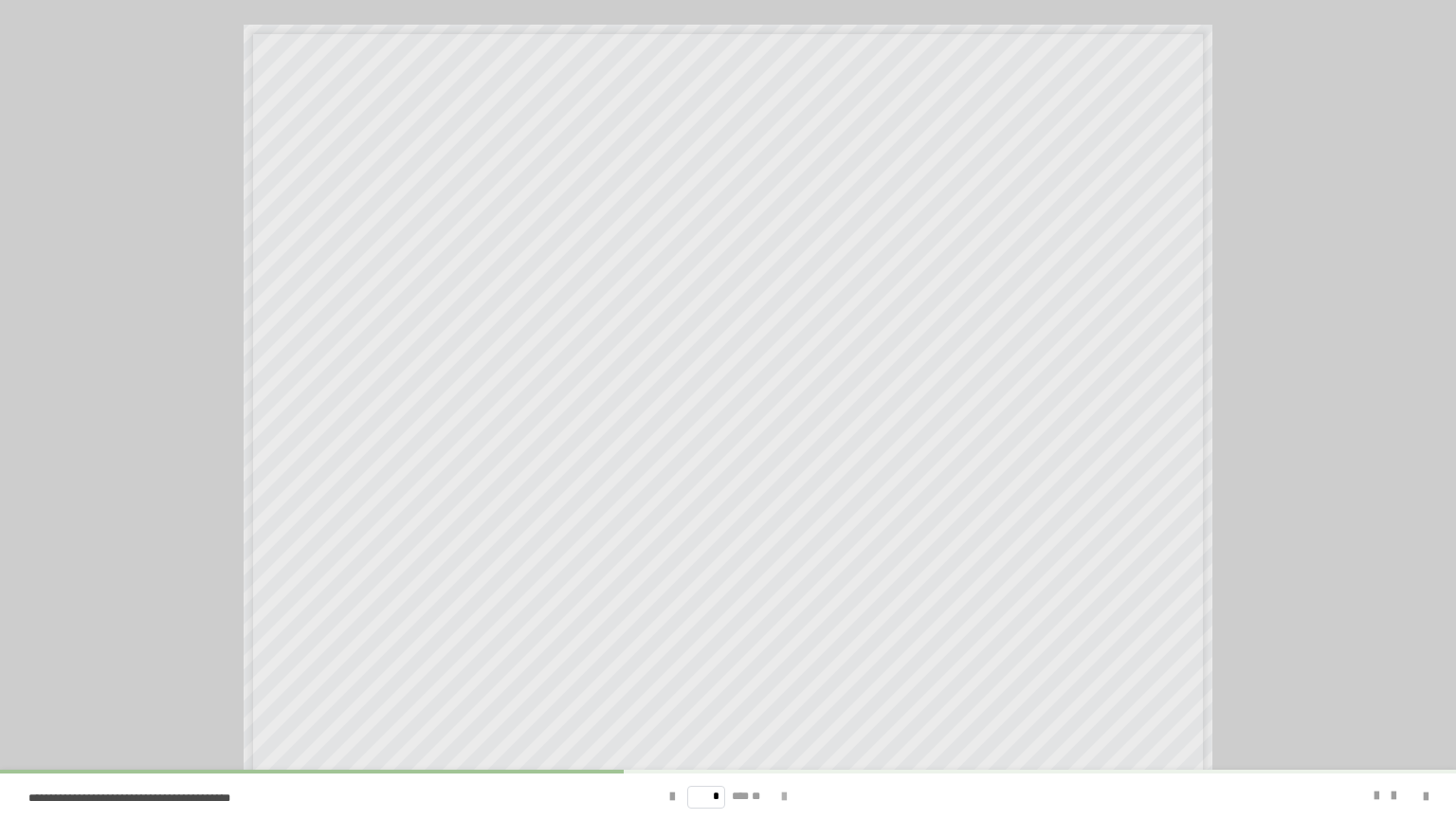 click at bounding box center [784, 797] 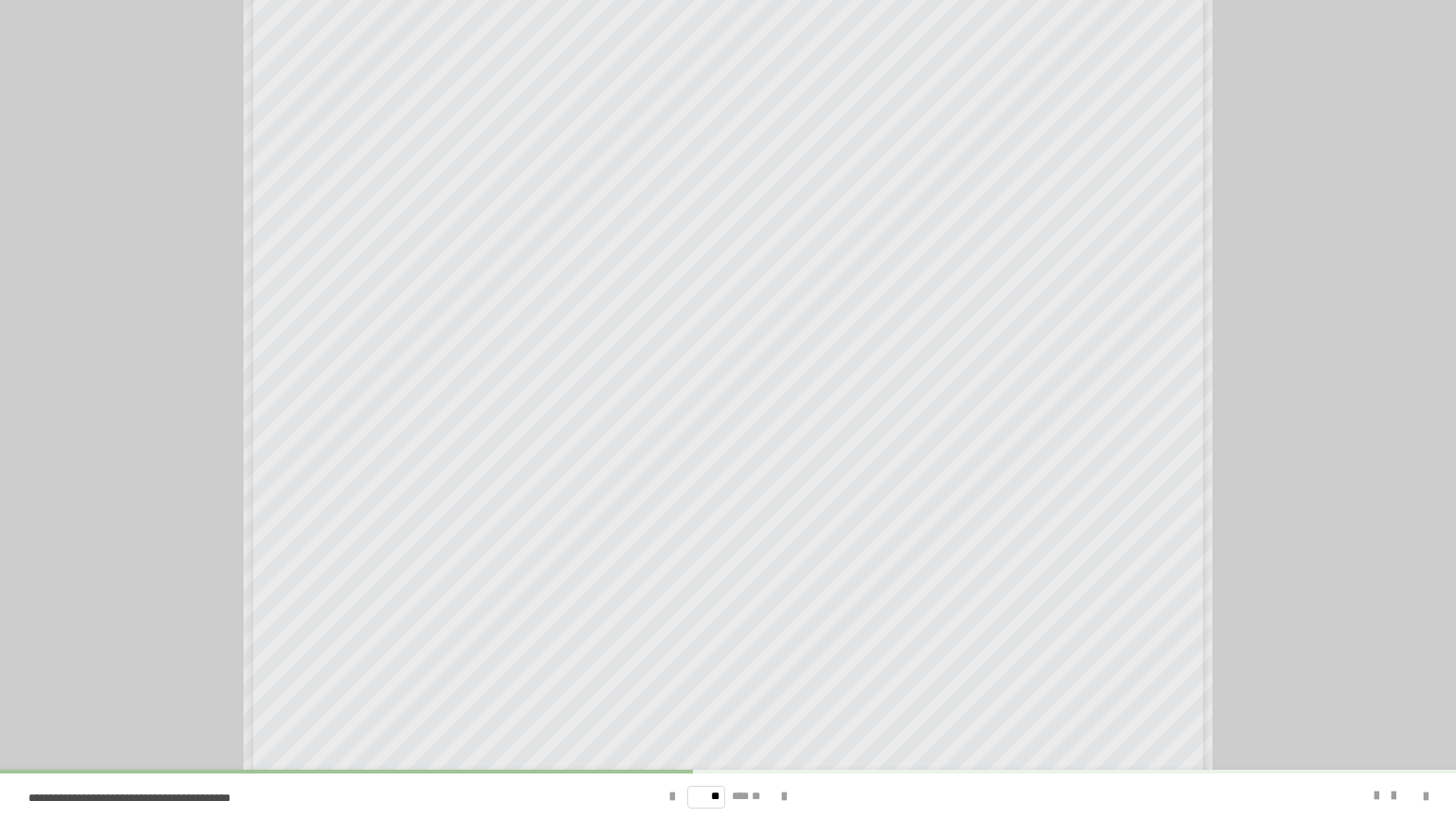 scroll, scrollTop: 480, scrollLeft: 0, axis: vertical 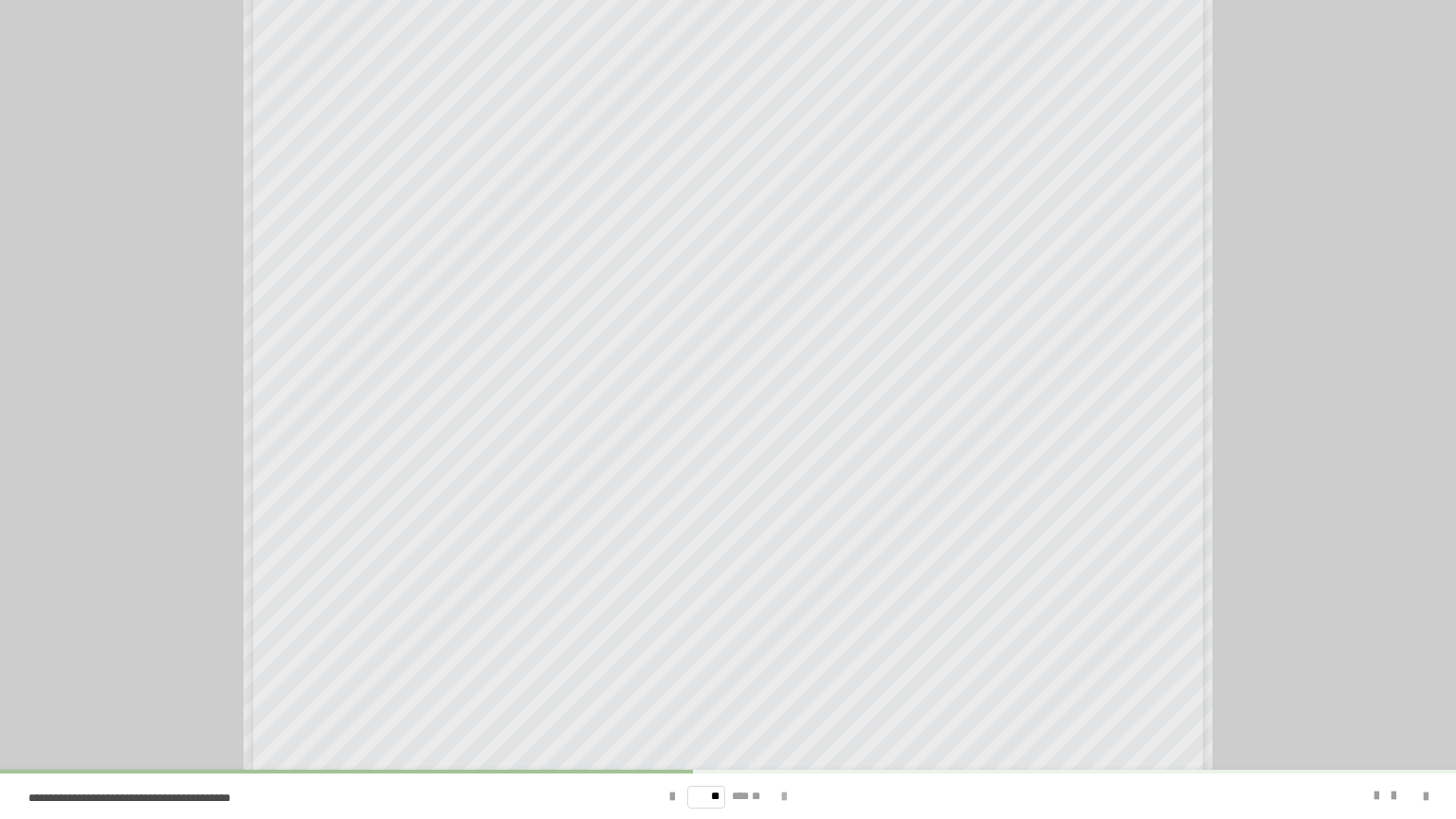 click at bounding box center (784, 797) 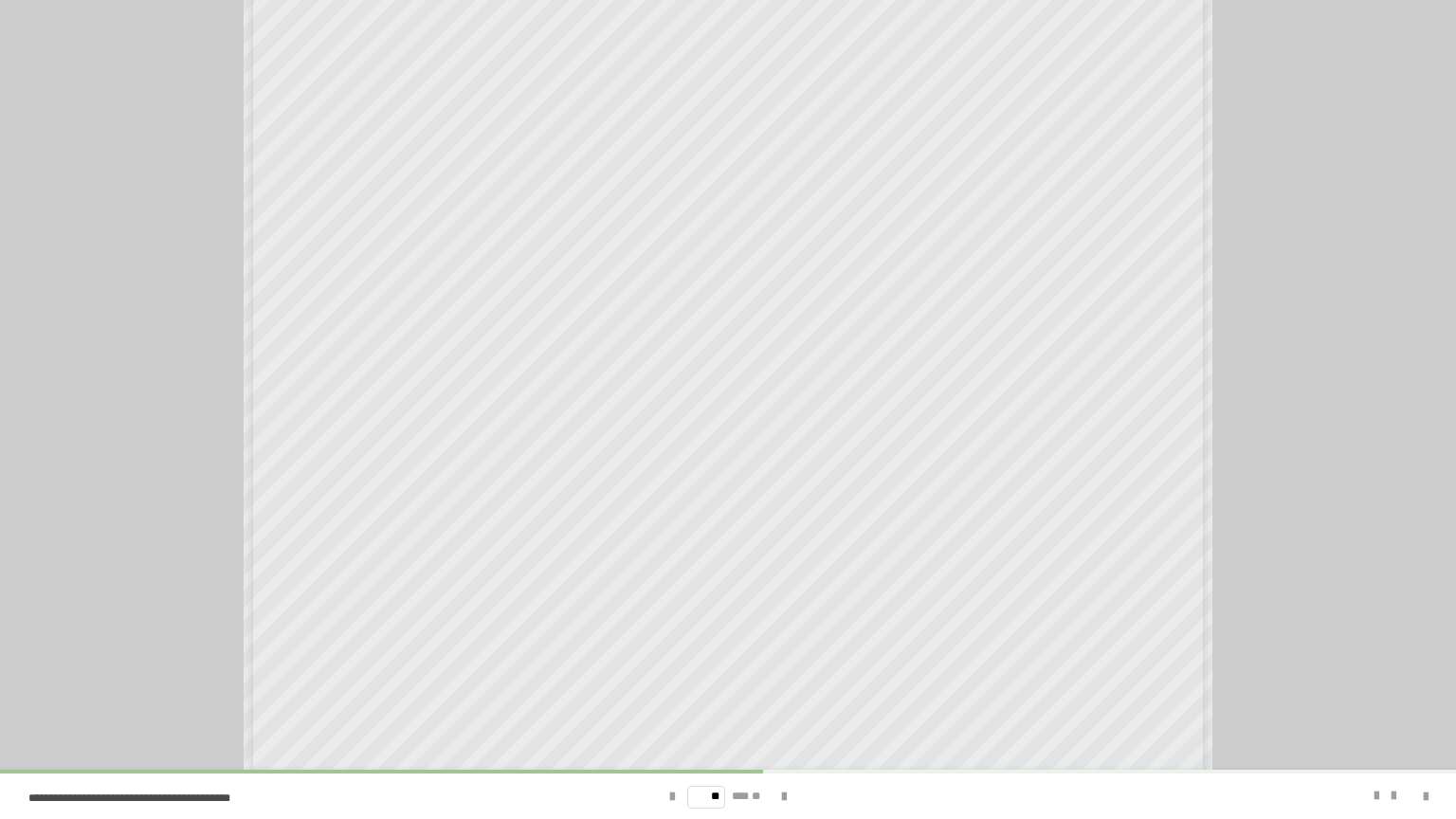 scroll, scrollTop: 480, scrollLeft: 0, axis: vertical 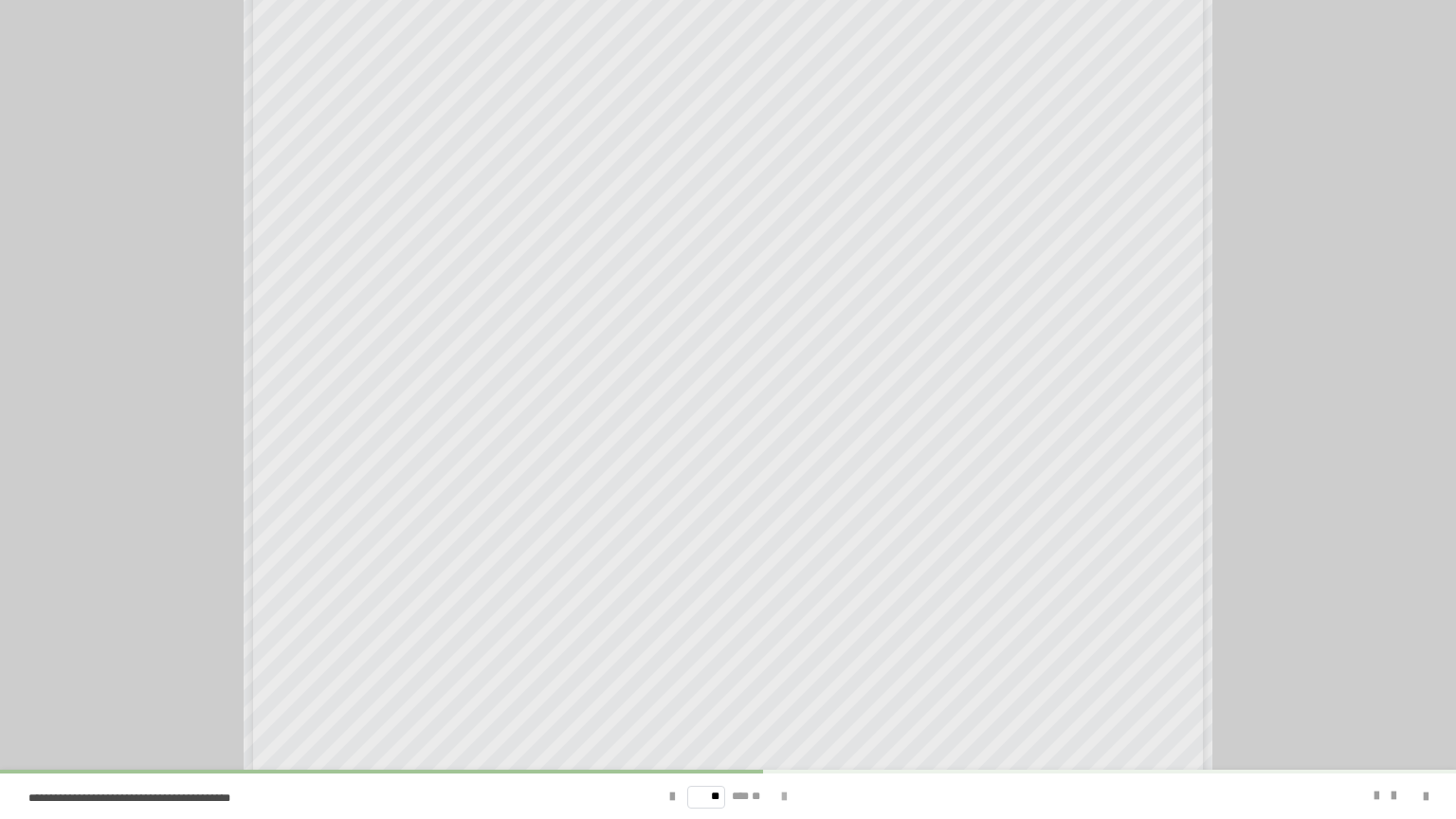click at bounding box center [784, 797] 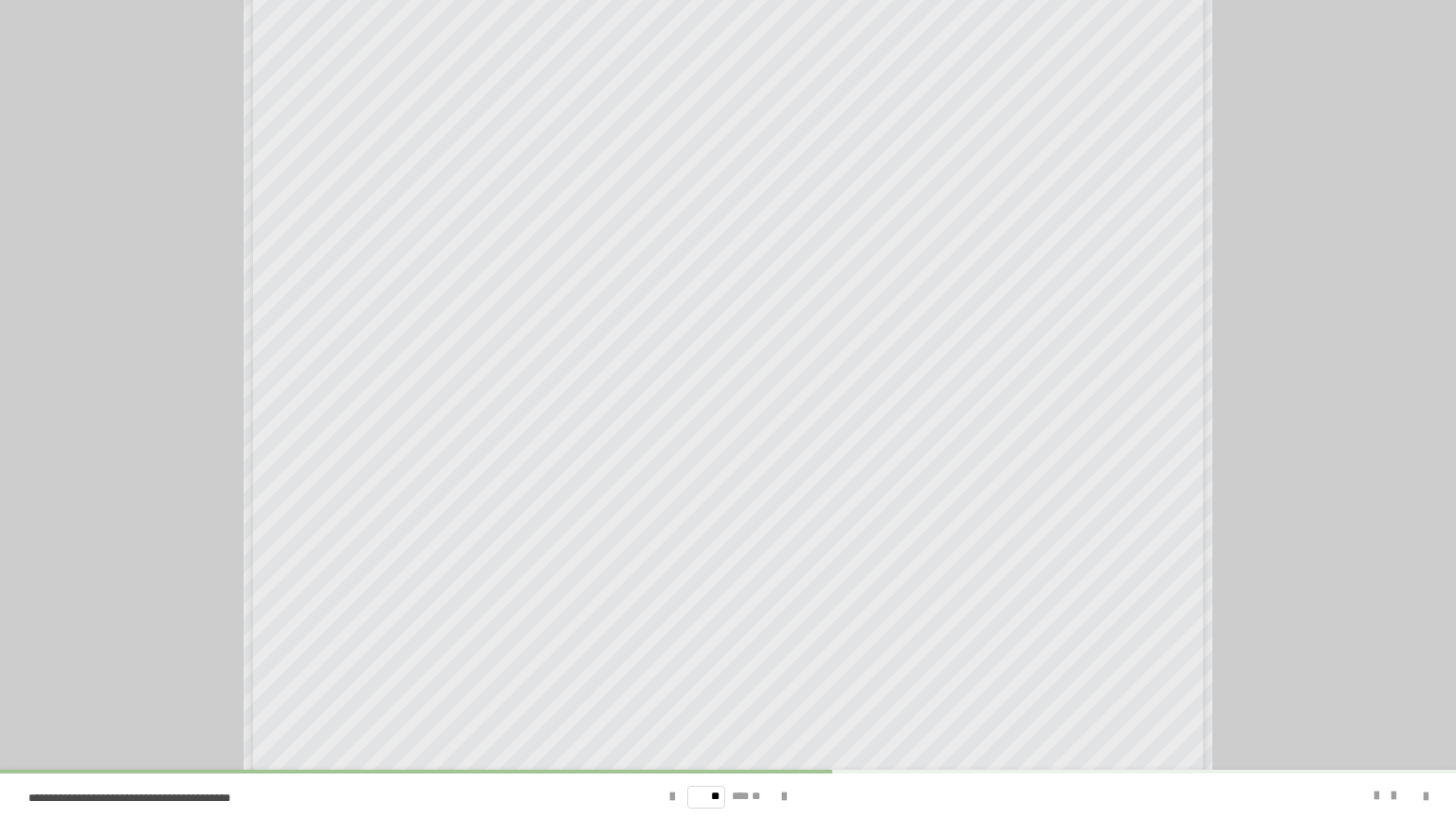 scroll, scrollTop: 455, scrollLeft: 0, axis: vertical 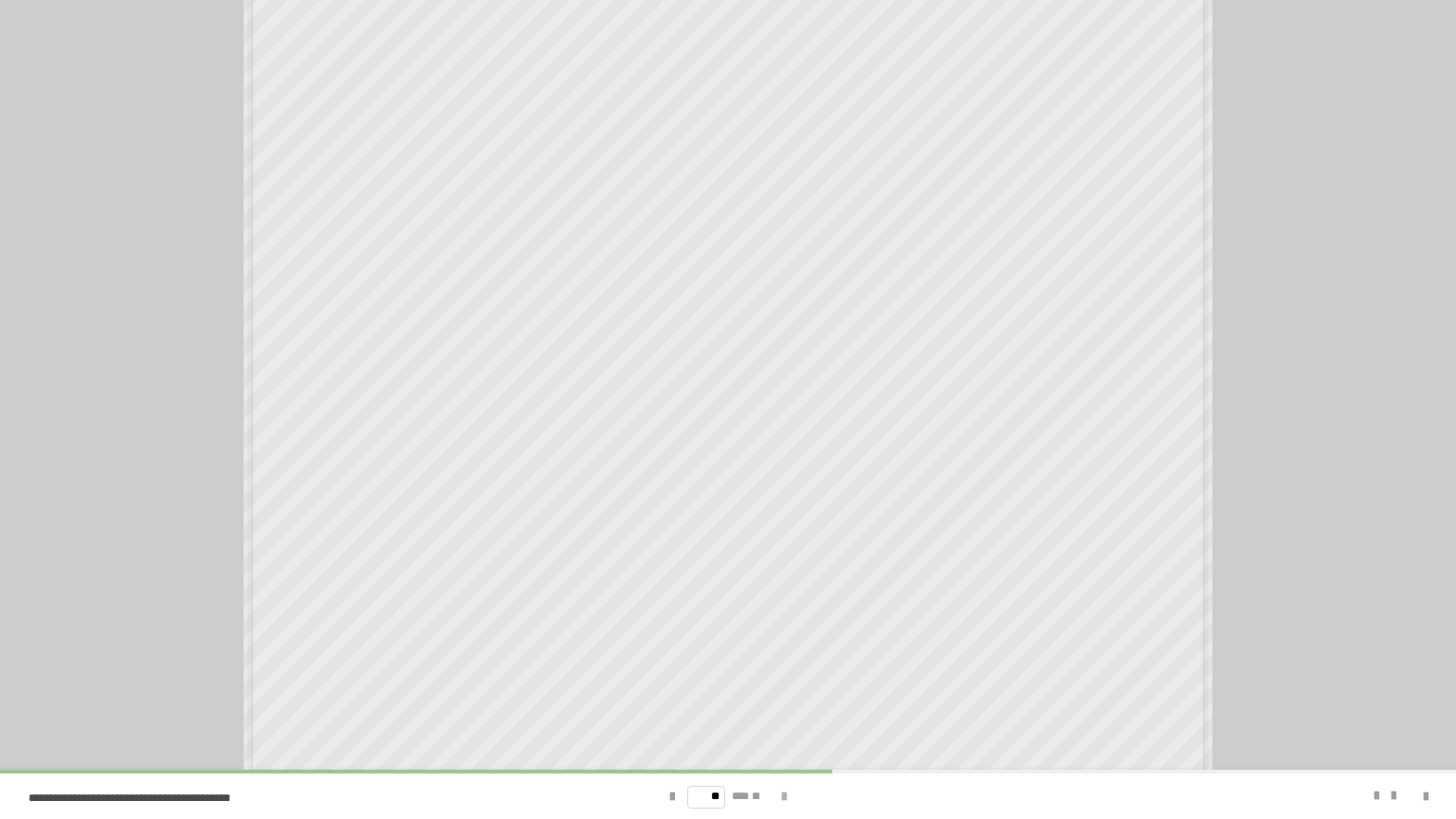 click at bounding box center (784, 797) 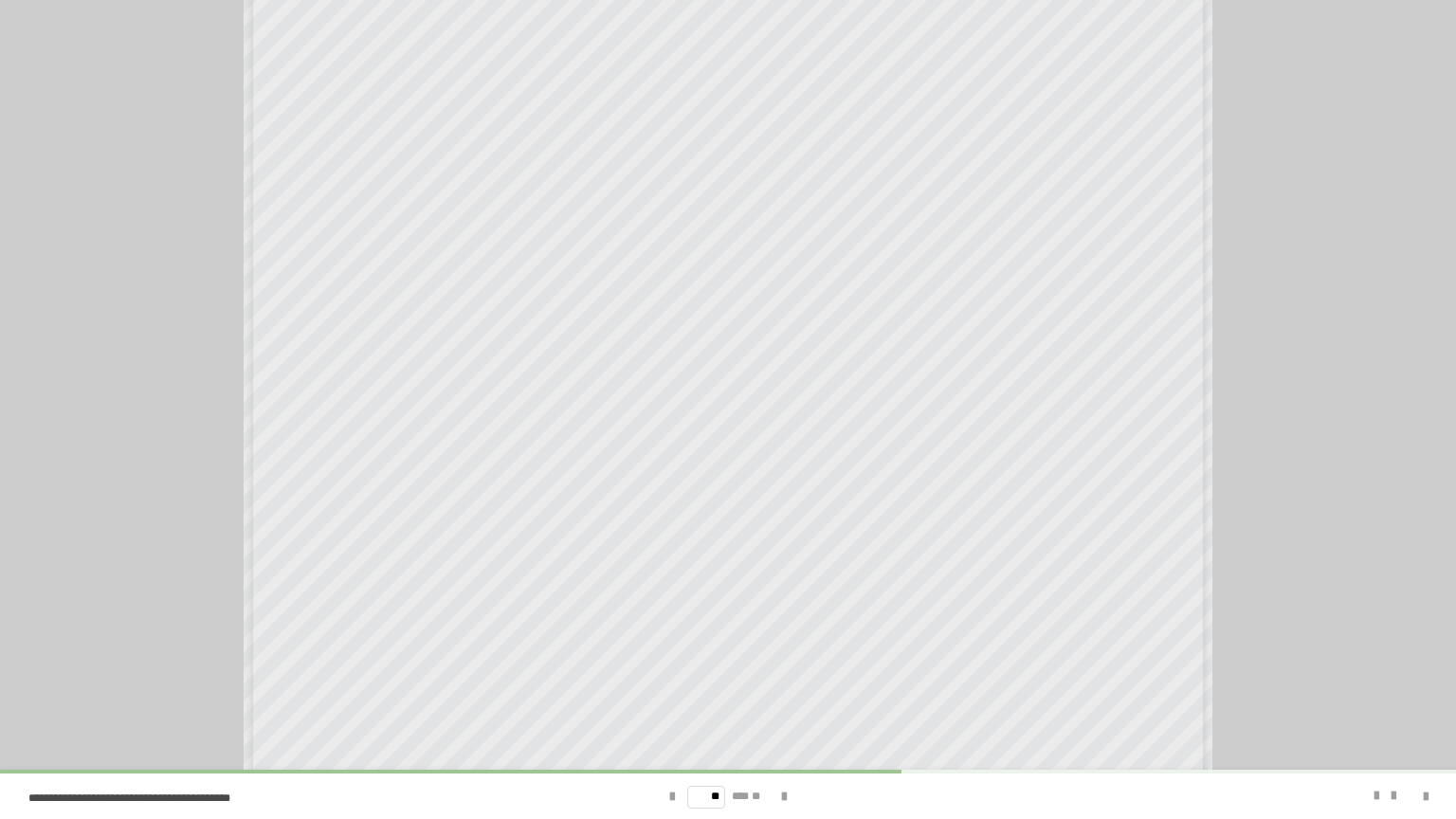 scroll, scrollTop: 480, scrollLeft: 0, axis: vertical 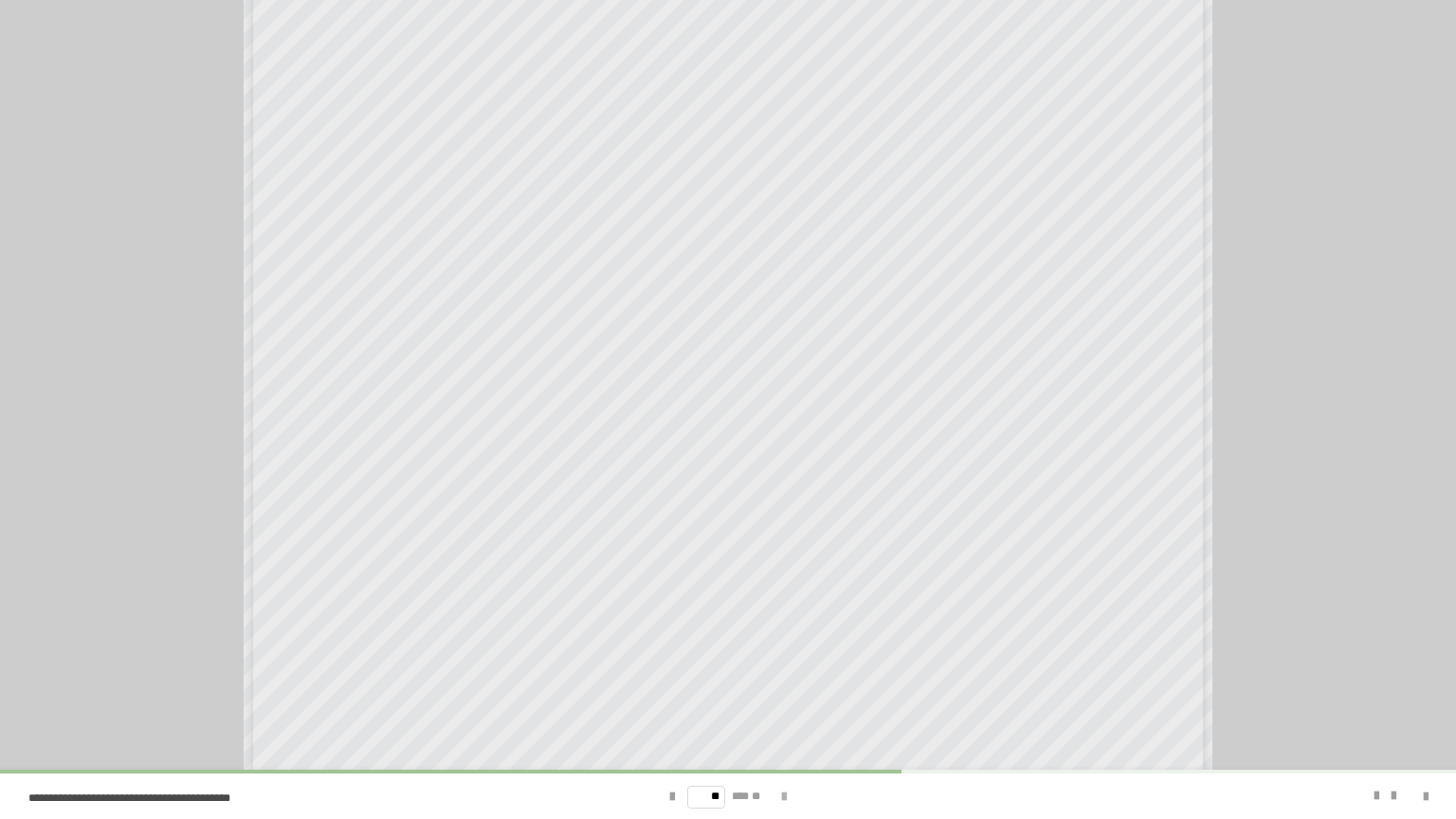 click at bounding box center (784, 797) 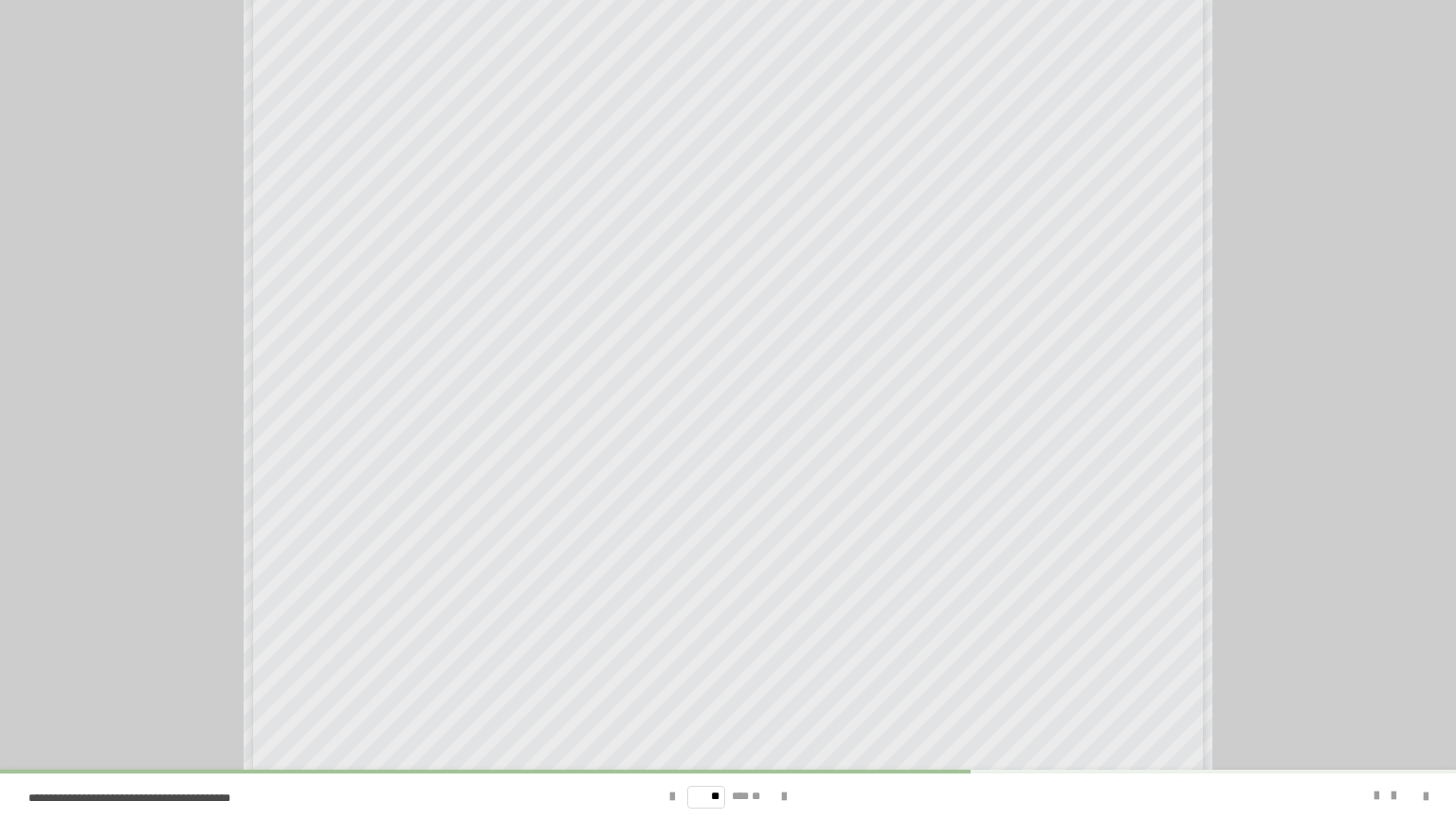 scroll, scrollTop: 455, scrollLeft: 0, axis: vertical 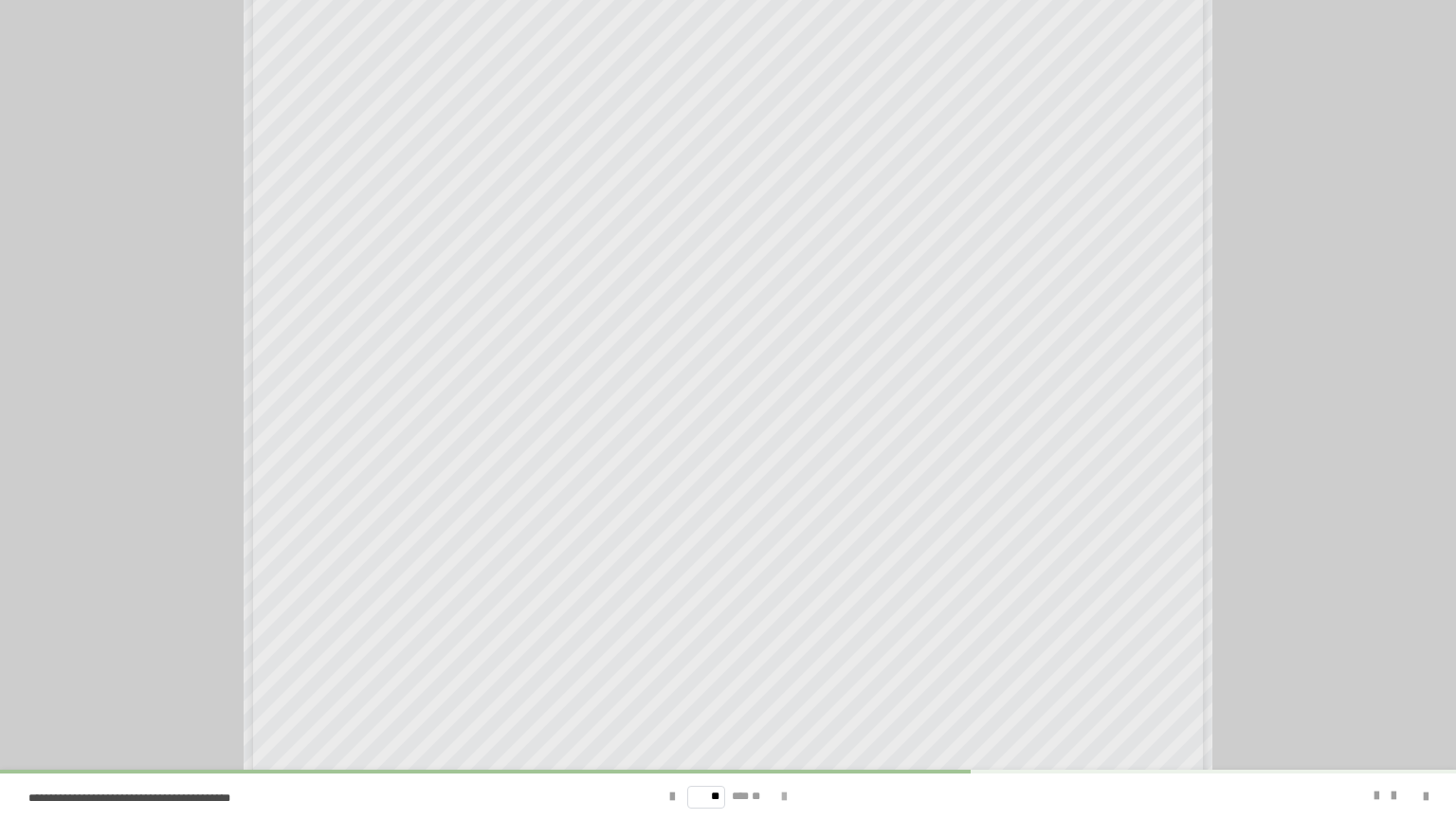 click at bounding box center (784, 797) 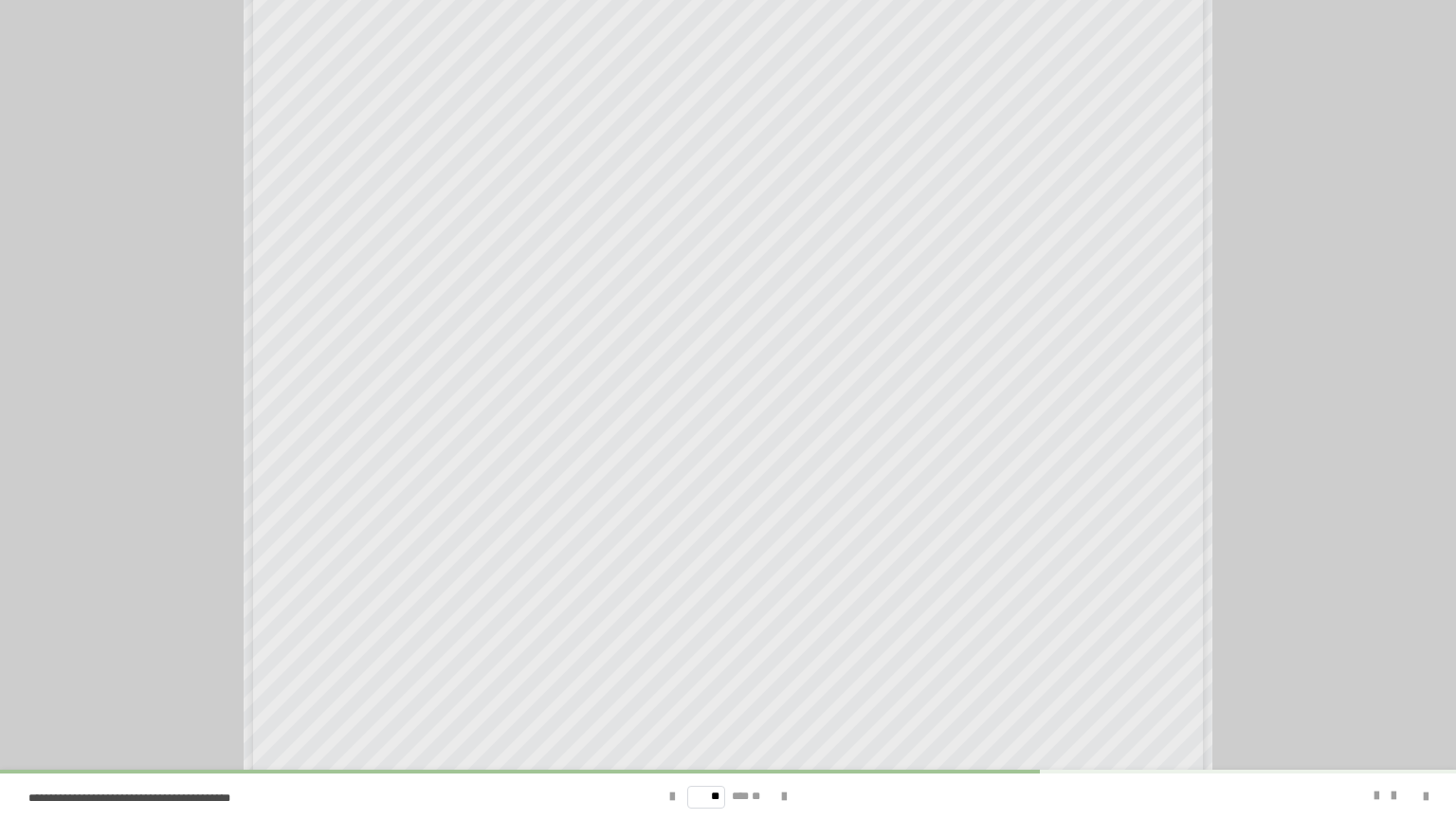 scroll, scrollTop: 480, scrollLeft: 0, axis: vertical 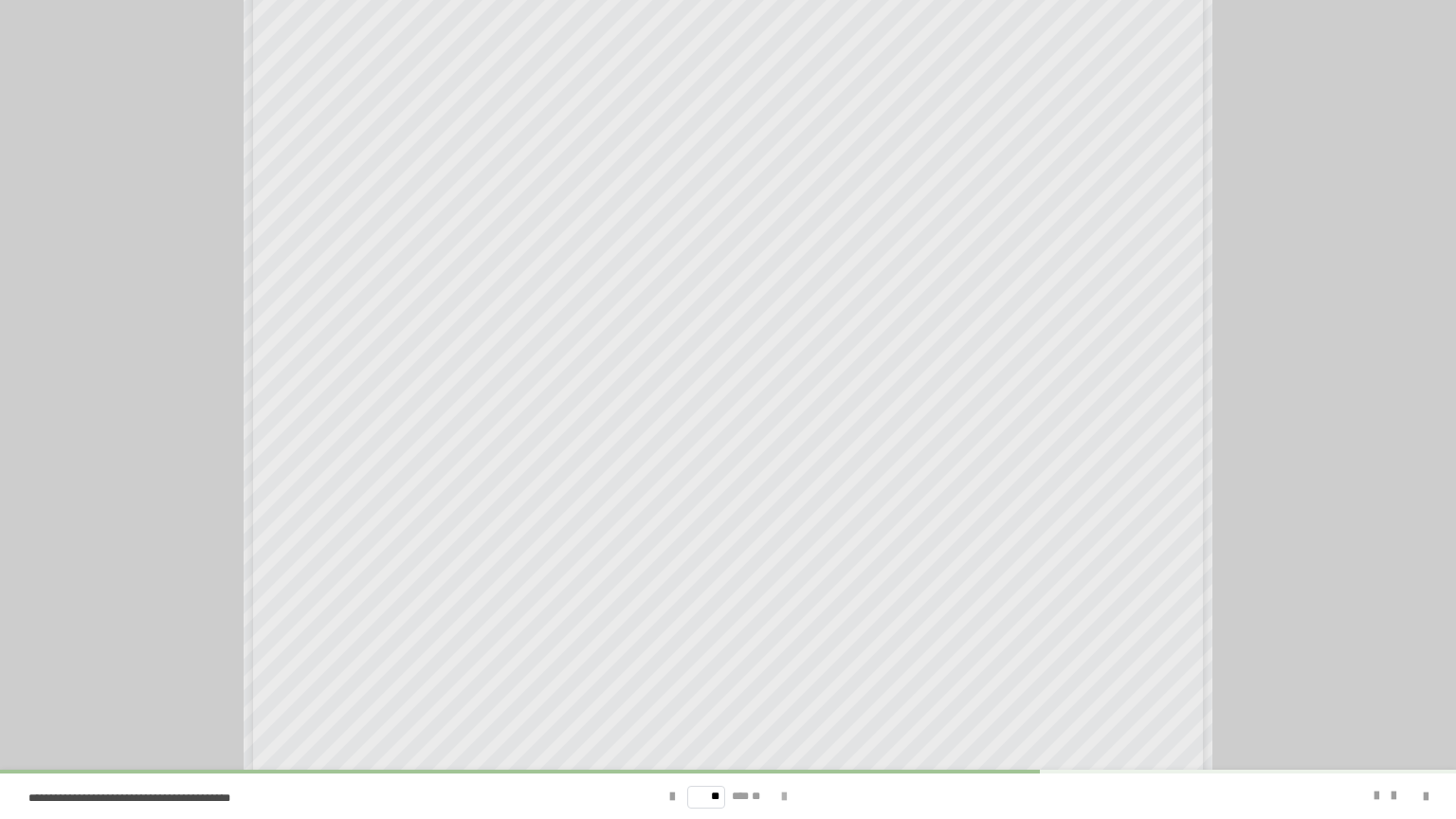 click at bounding box center (784, 797) 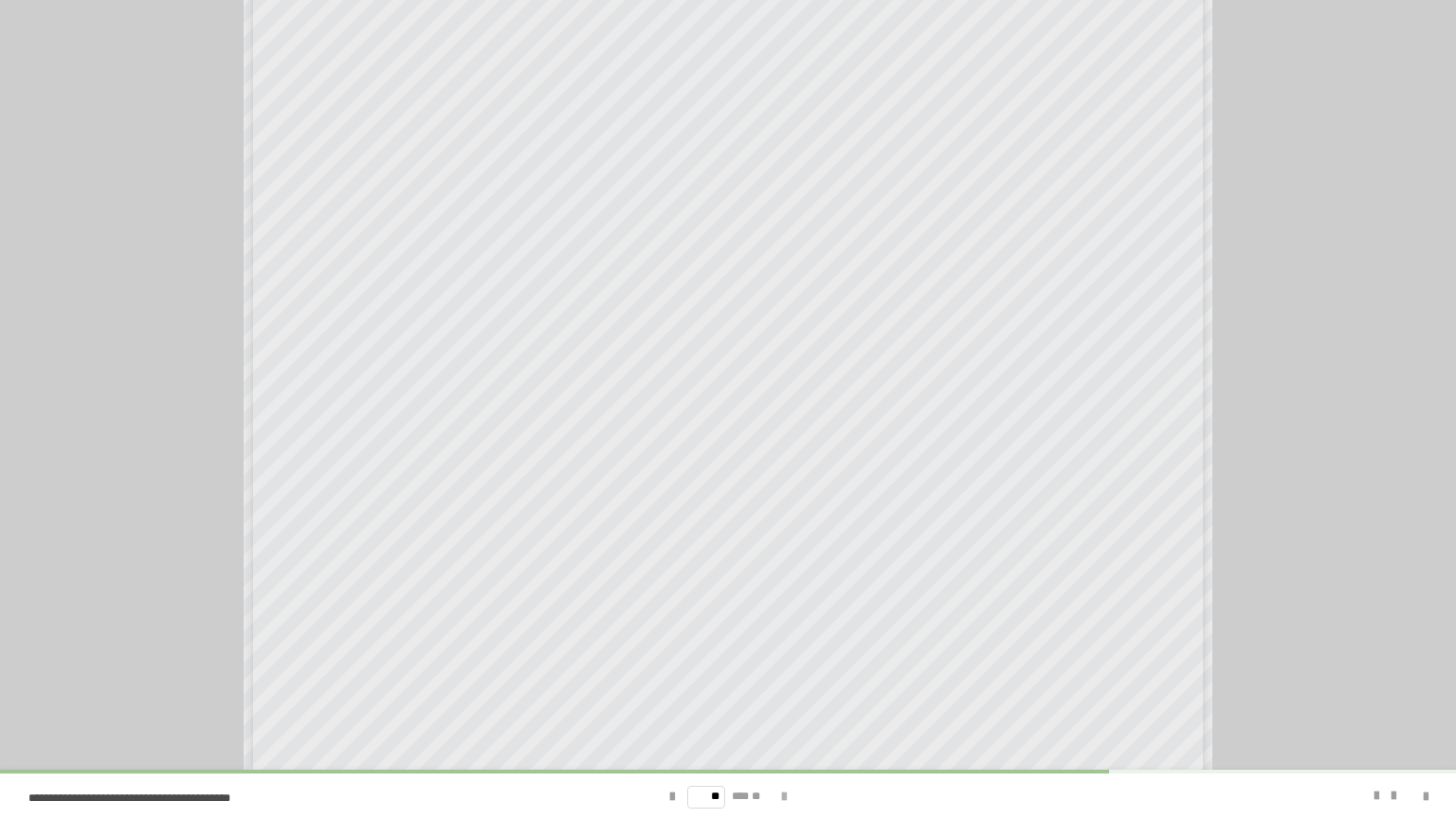 scroll, scrollTop: 480, scrollLeft: 0, axis: vertical 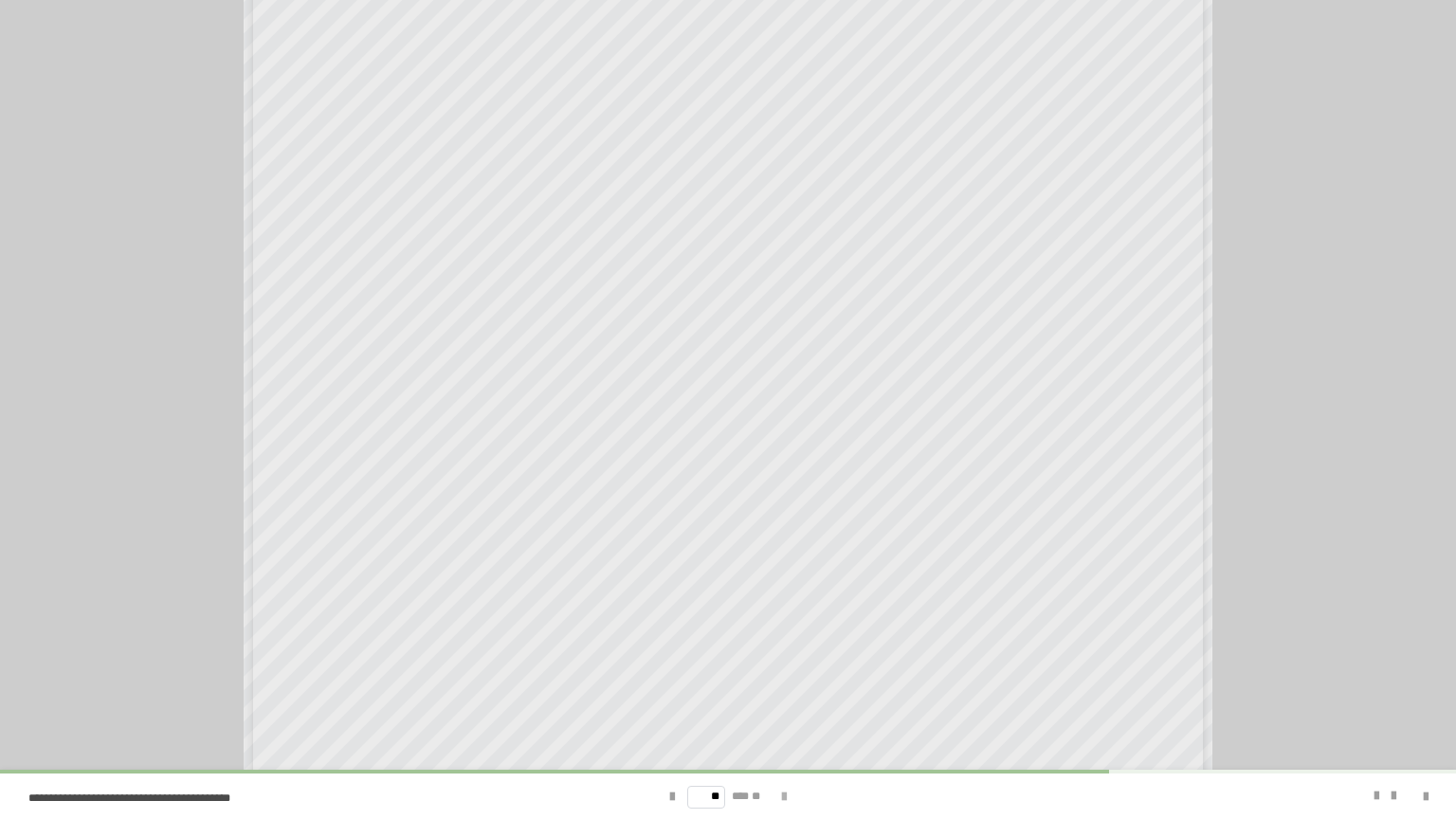 click at bounding box center (784, 797) 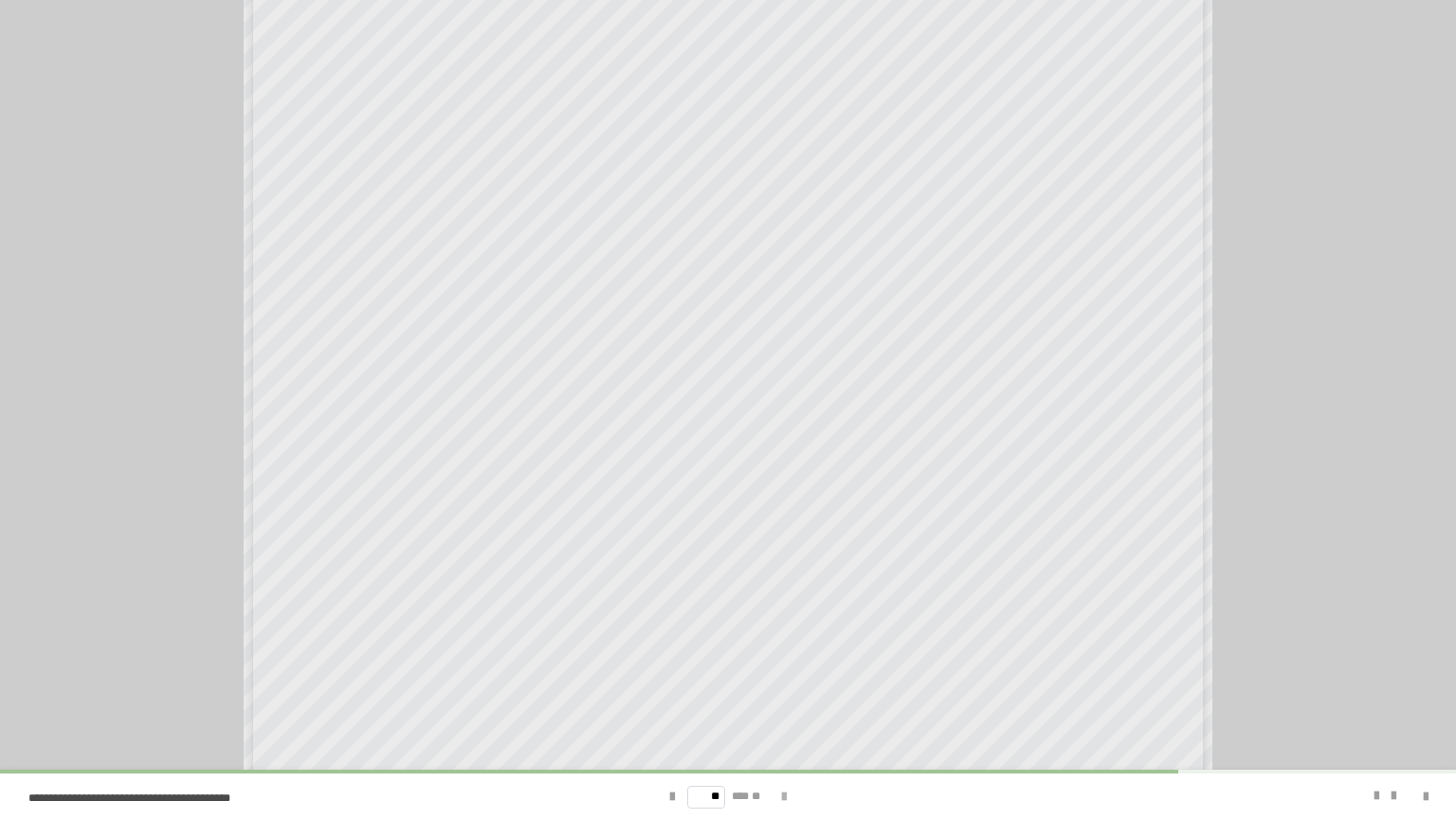 scroll, scrollTop: 480, scrollLeft: 0, axis: vertical 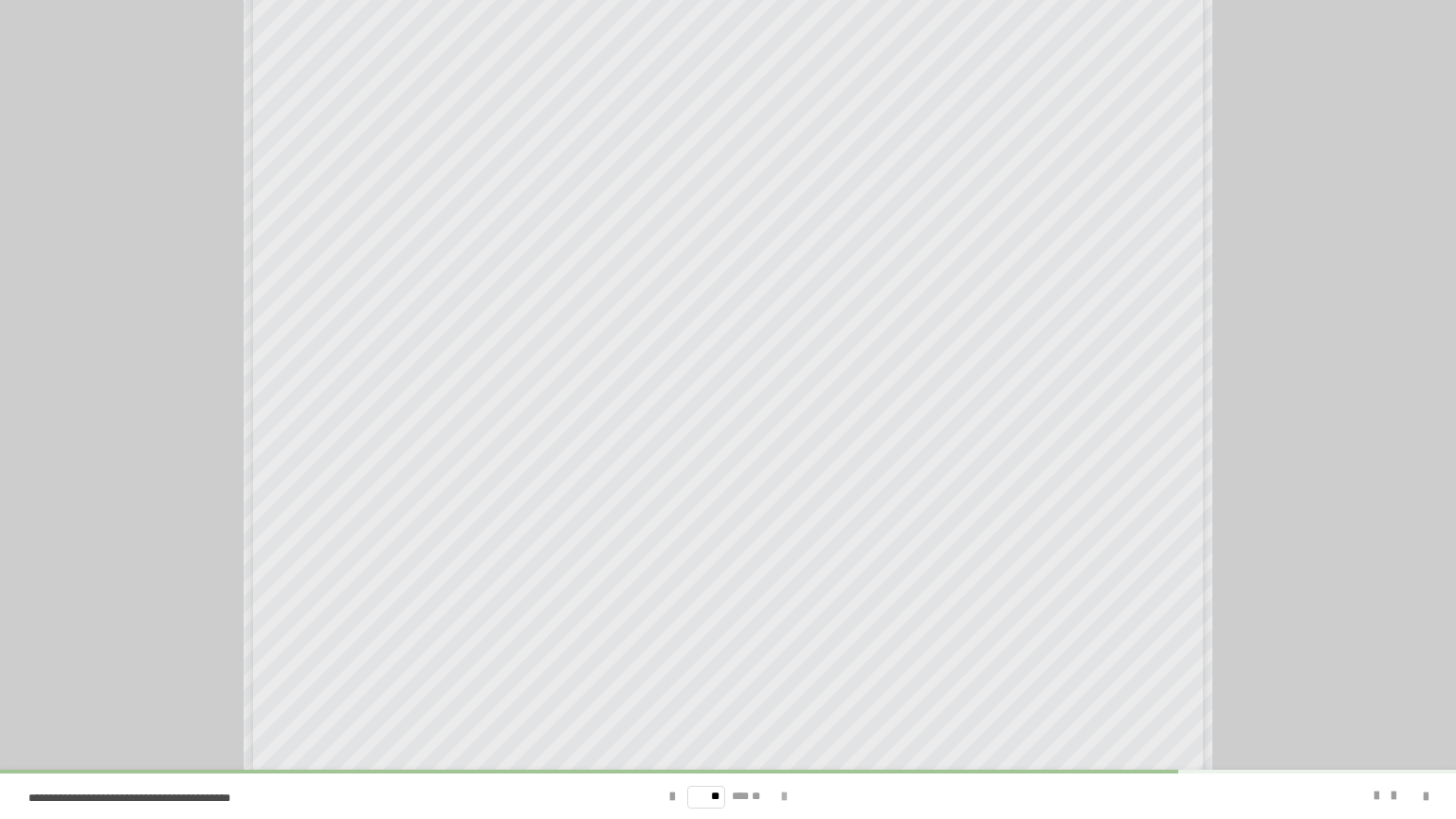 click at bounding box center [784, 797] 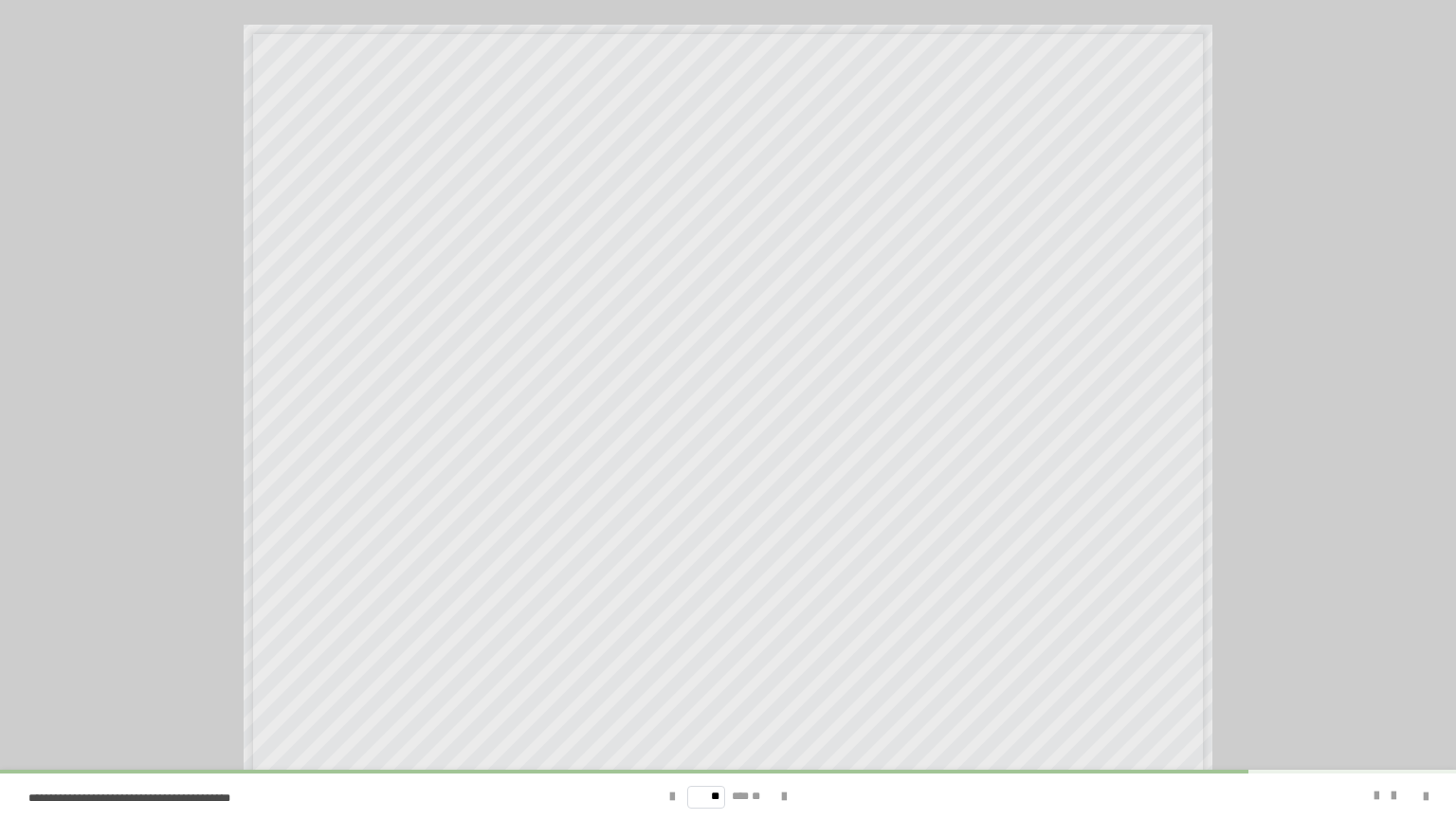 scroll, scrollTop: 480, scrollLeft: 0, axis: vertical 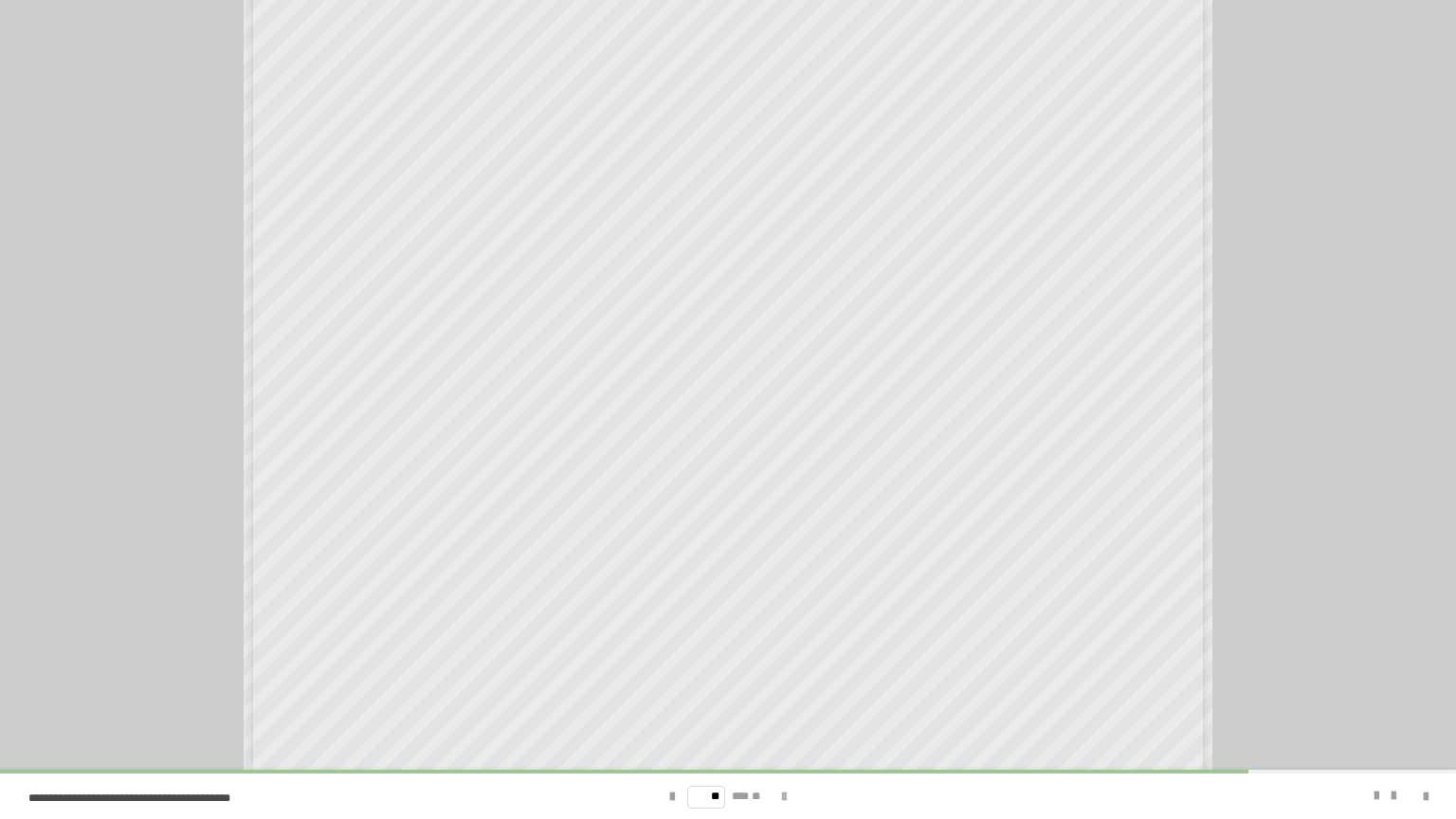 click at bounding box center [784, 797] 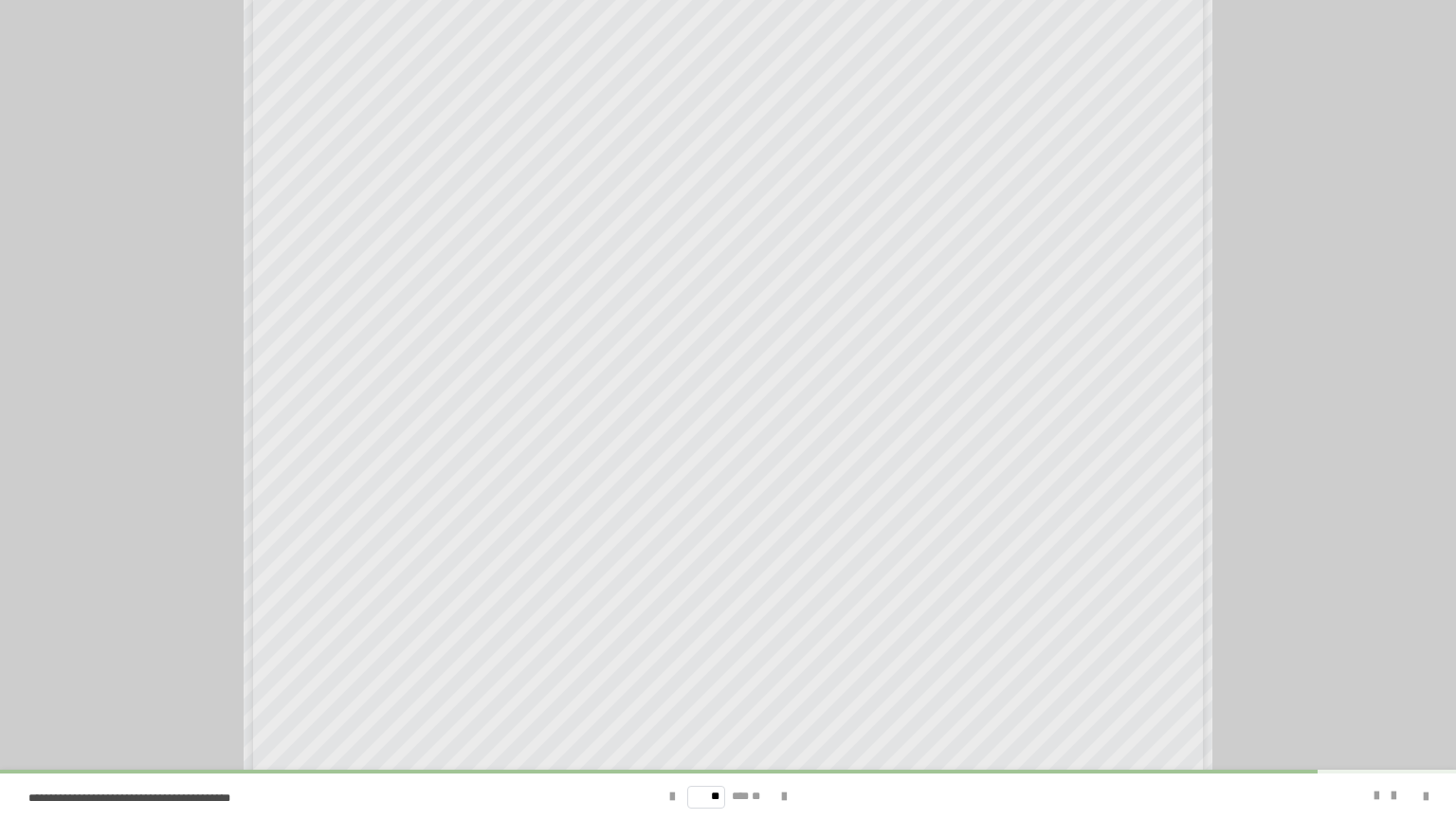 scroll, scrollTop: 480, scrollLeft: 0, axis: vertical 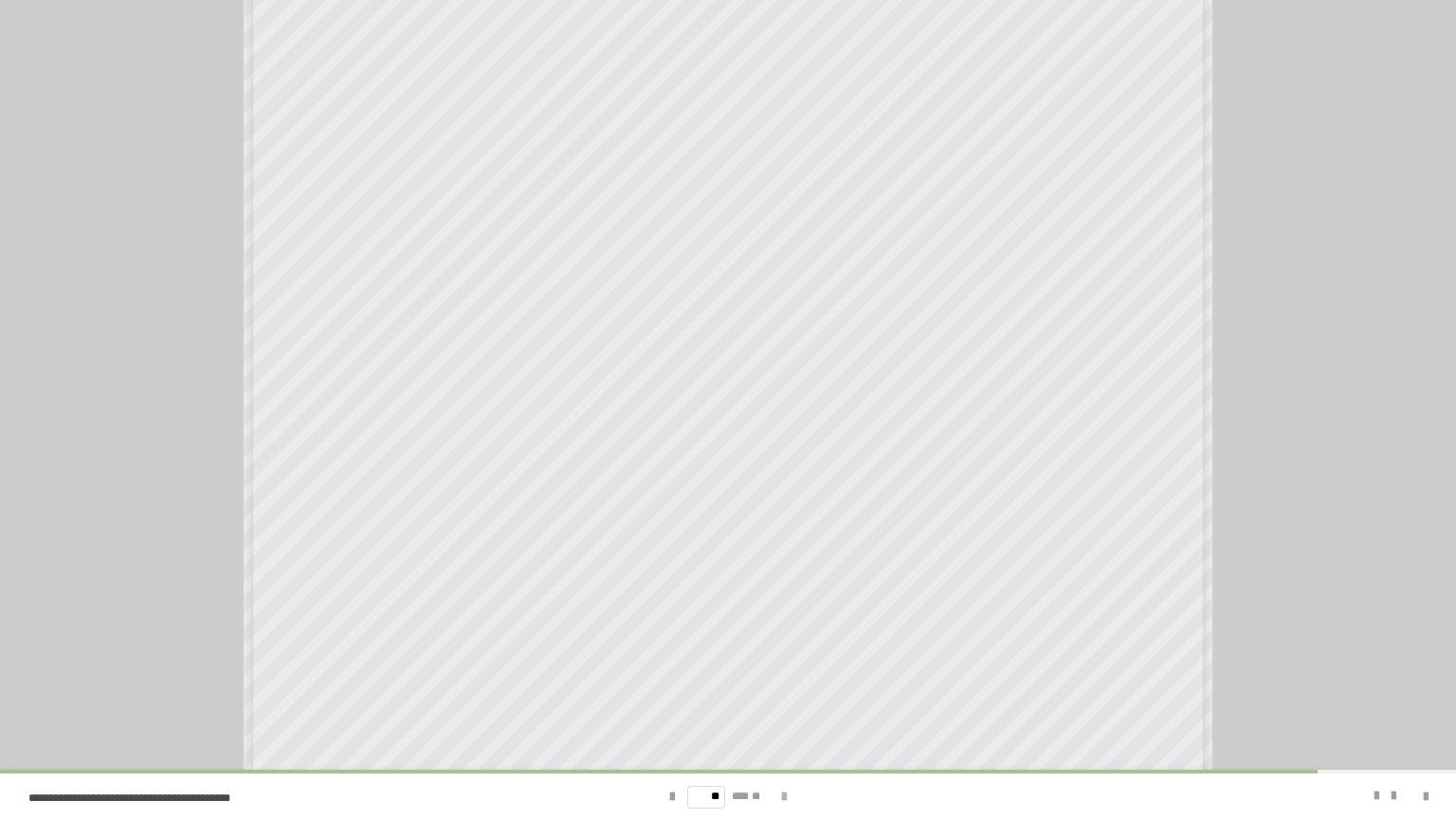 click at bounding box center (784, 797) 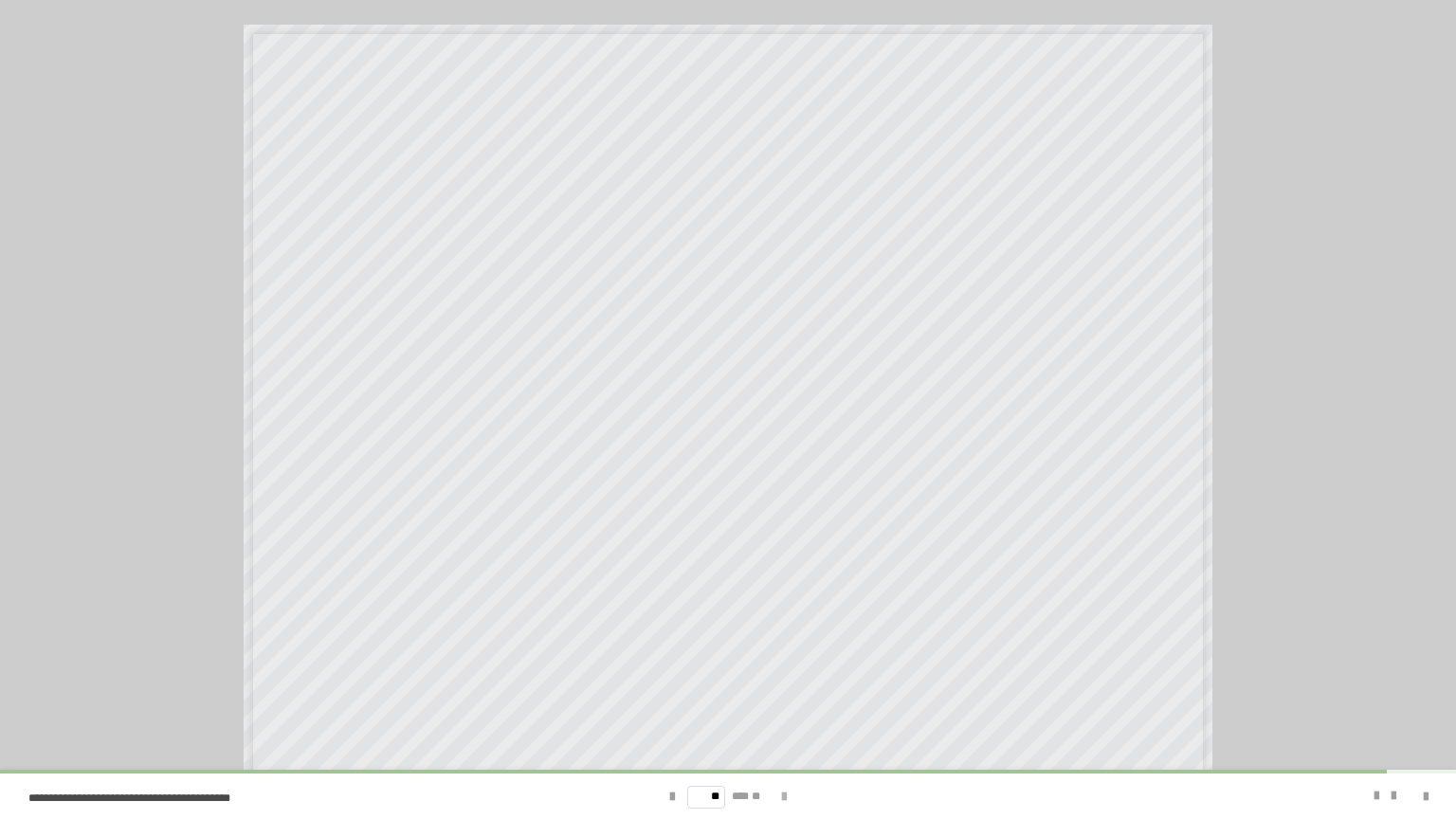 scroll, scrollTop: 480, scrollLeft: 0, axis: vertical 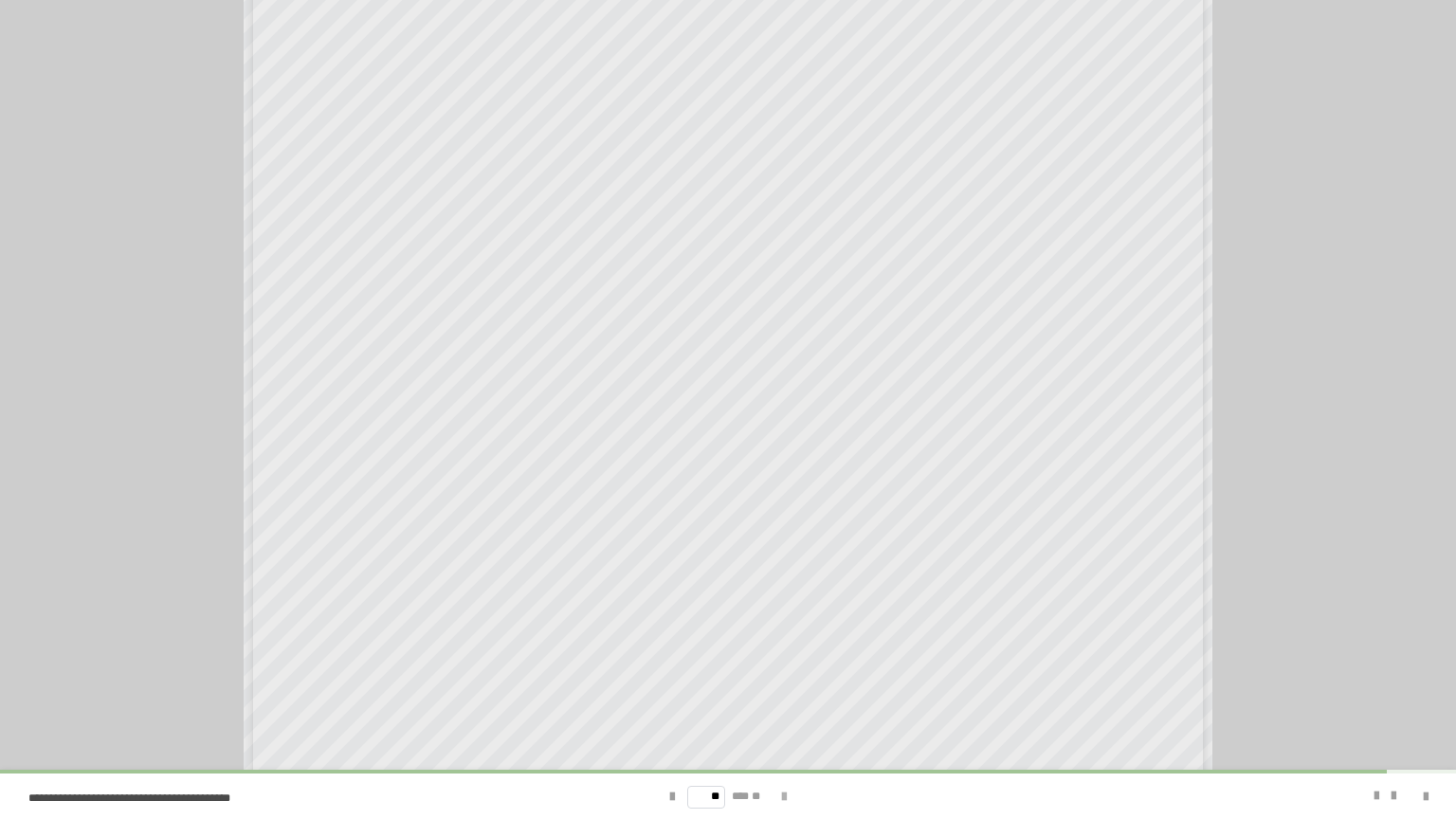 click at bounding box center (784, 797) 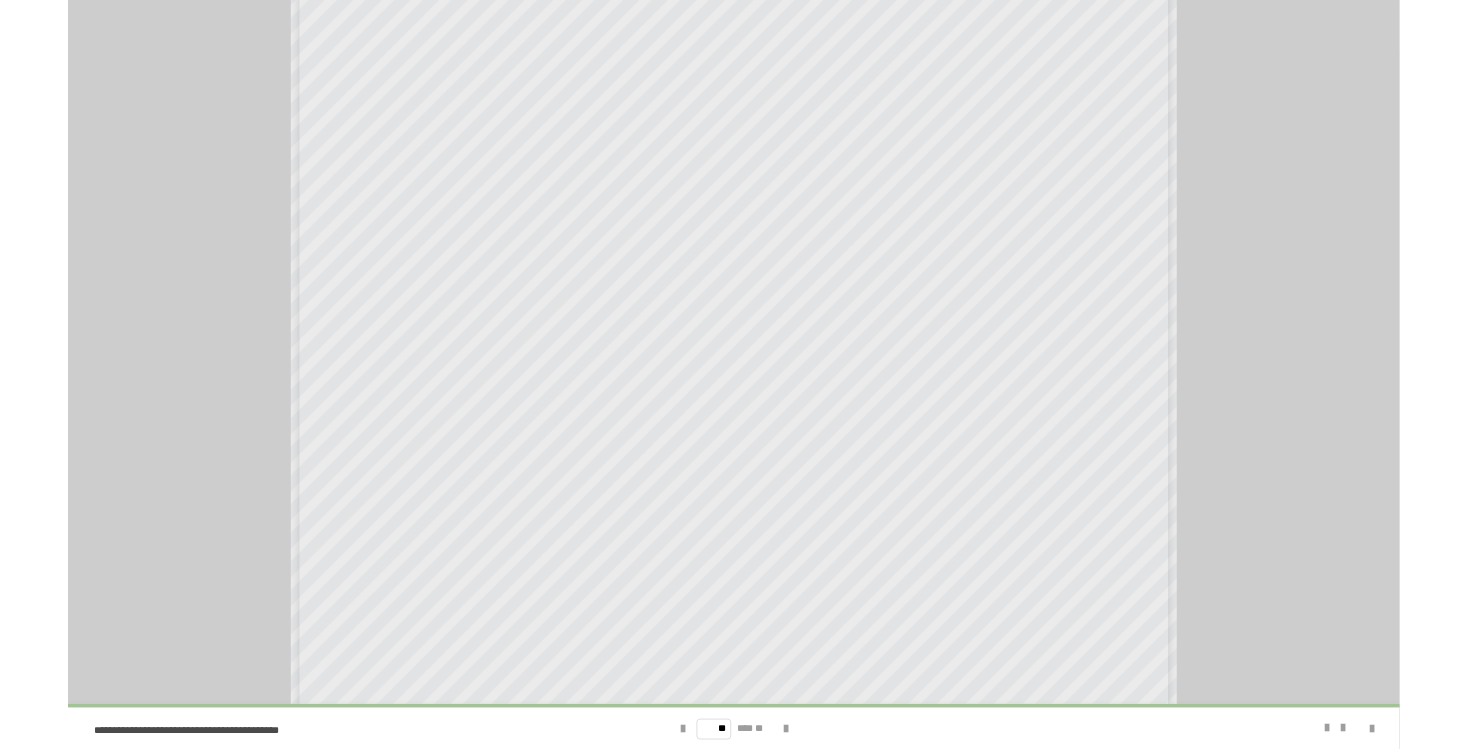scroll, scrollTop: 506, scrollLeft: 0, axis: vertical 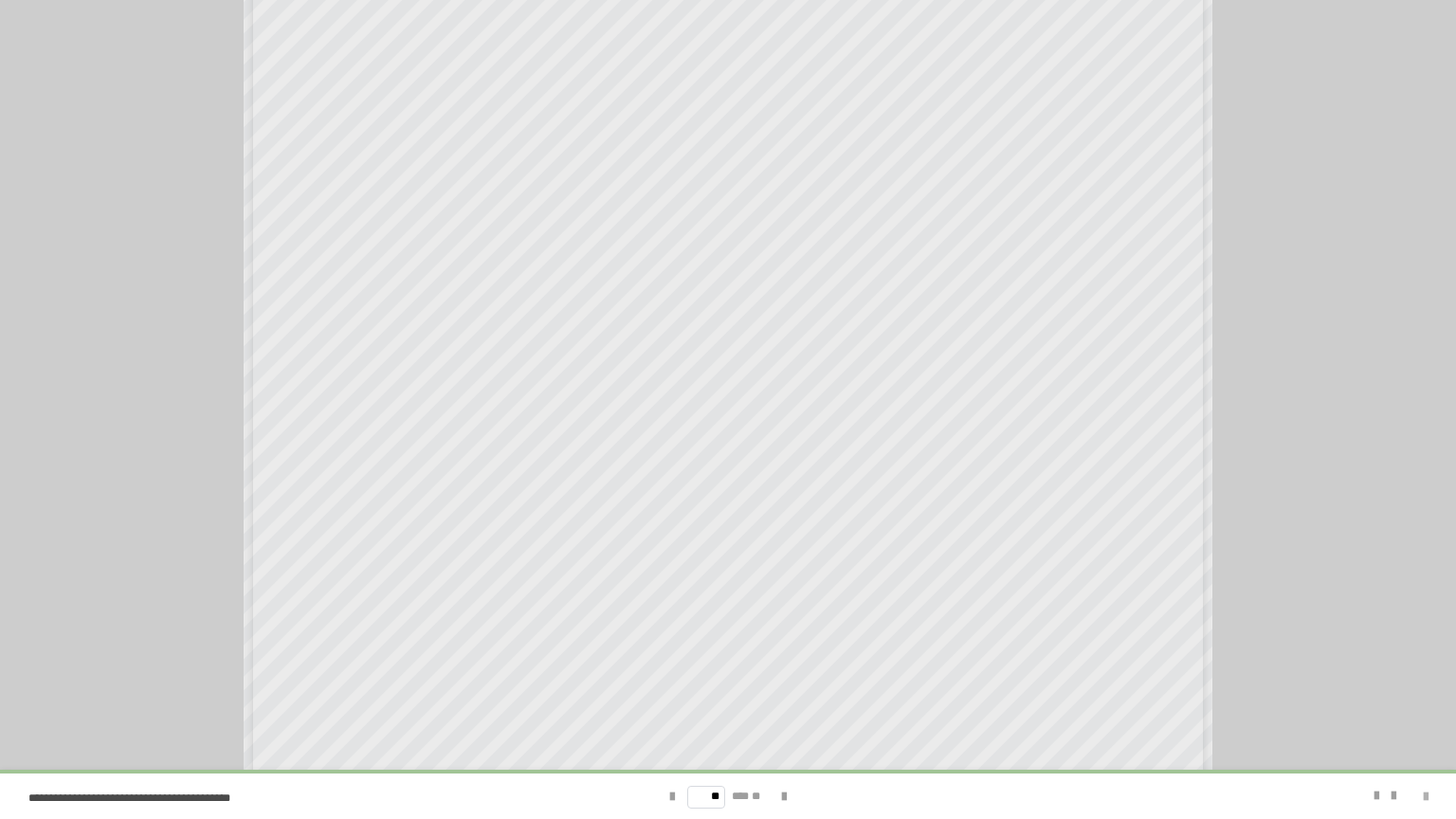 click at bounding box center [1426, 797] 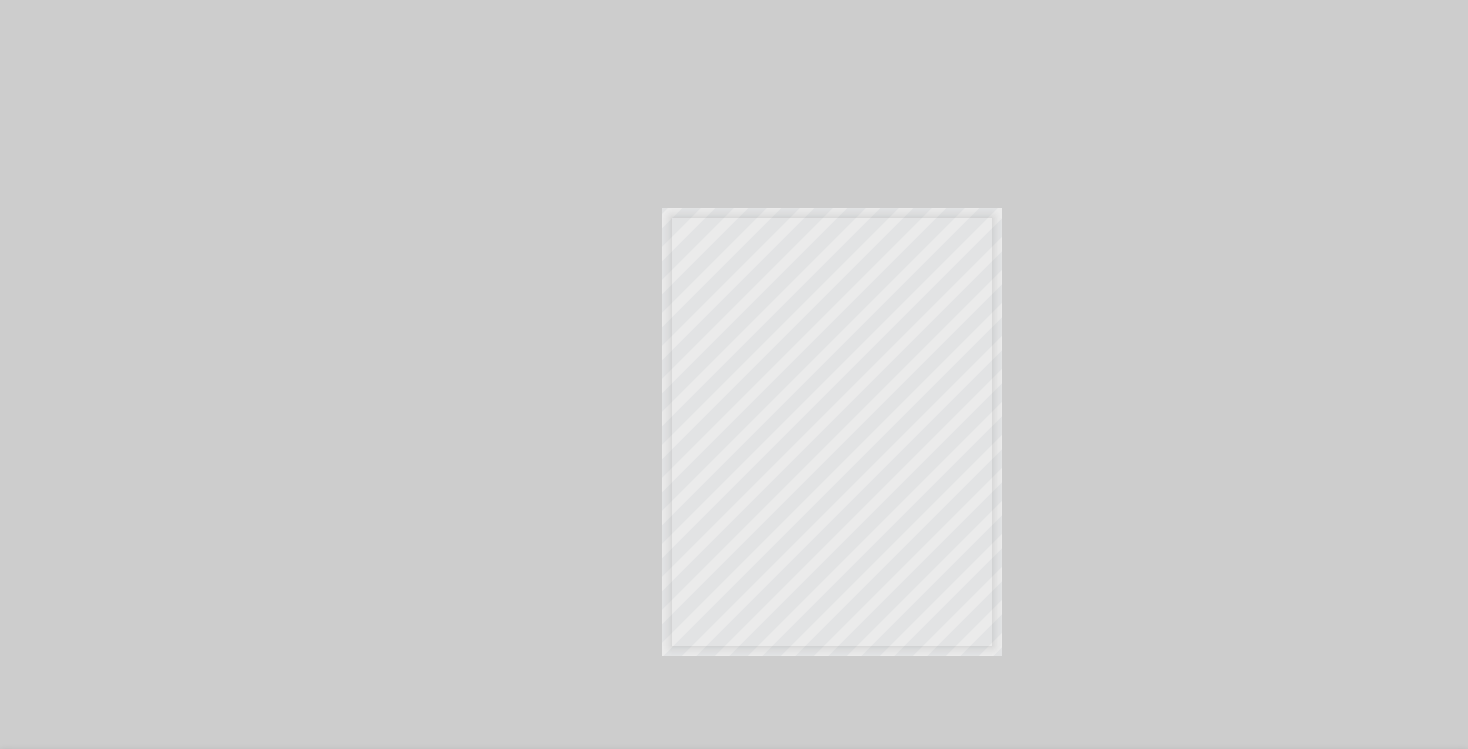 scroll, scrollTop: 0, scrollLeft: 0, axis: both 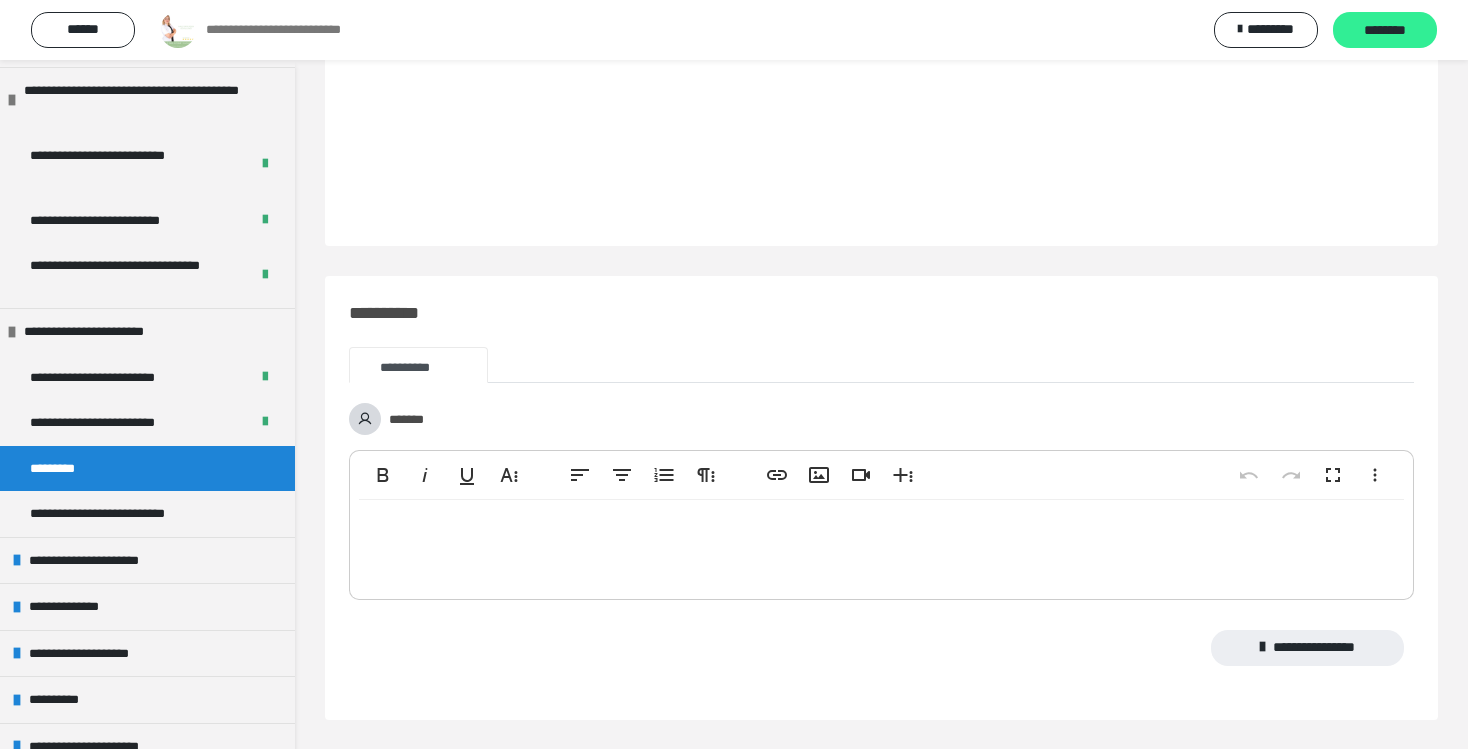 click on "********" at bounding box center (1385, 31) 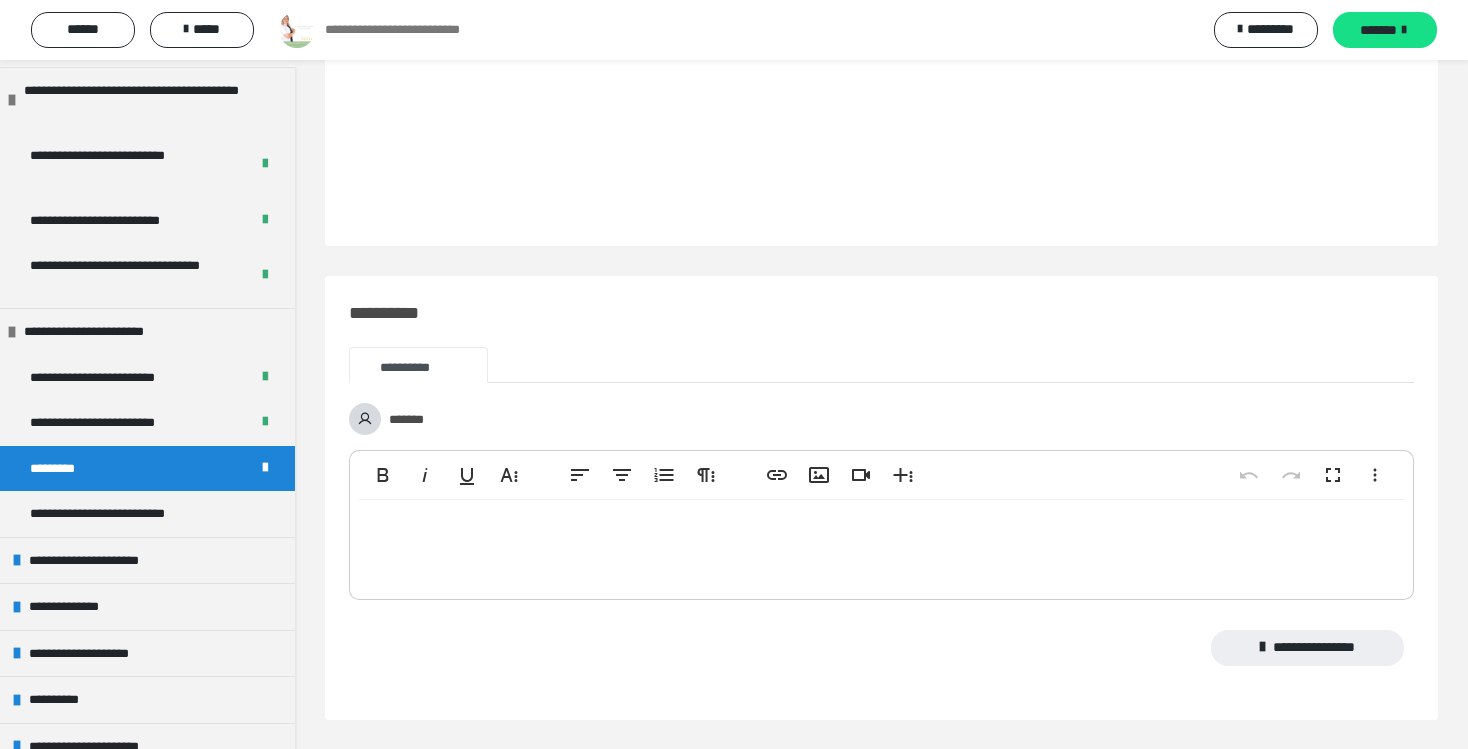 scroll, scrollTop: 8, scrollLeft: 0, axis: vertical 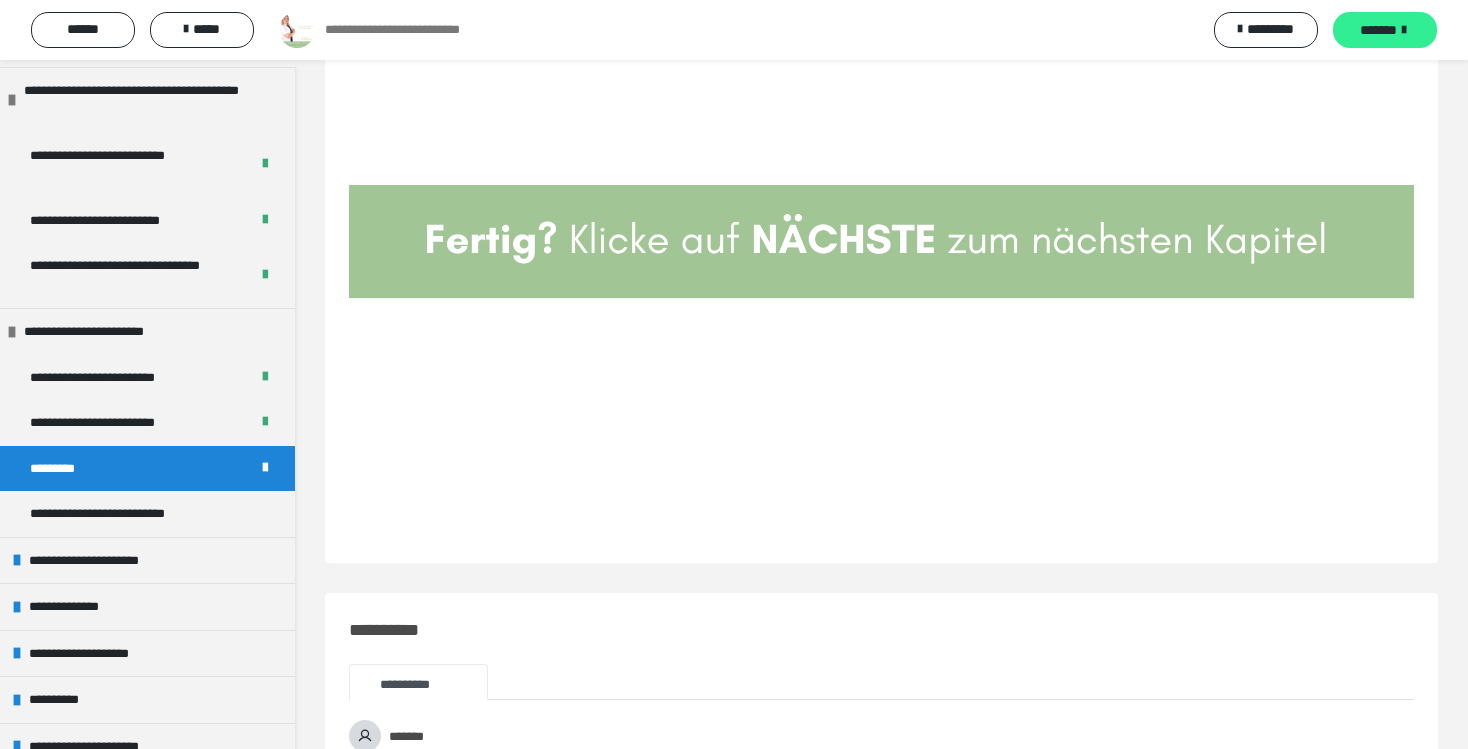 click on "*******" at bounding box center [1378, 30] 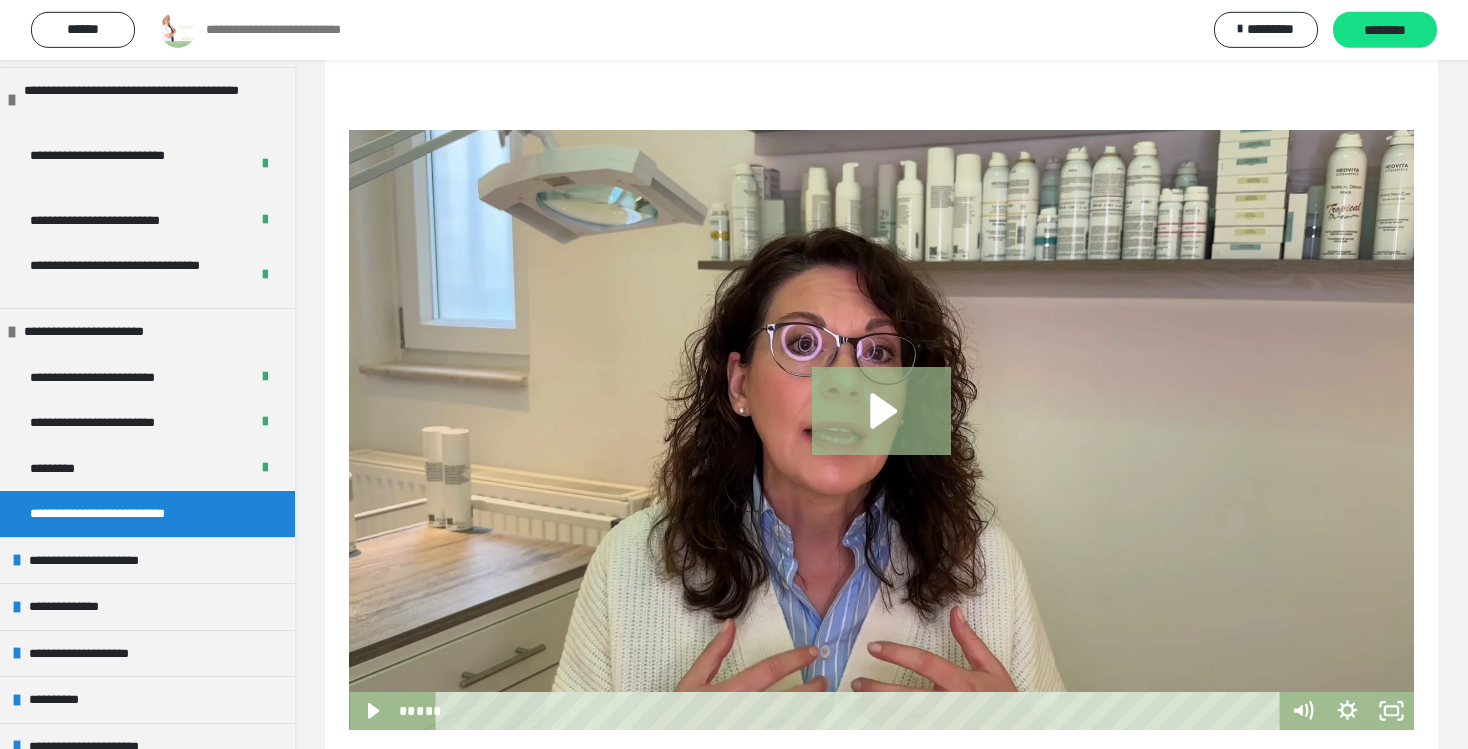 scroll, scrollTop: 1267, scrollLeft: 0, axis: vertical 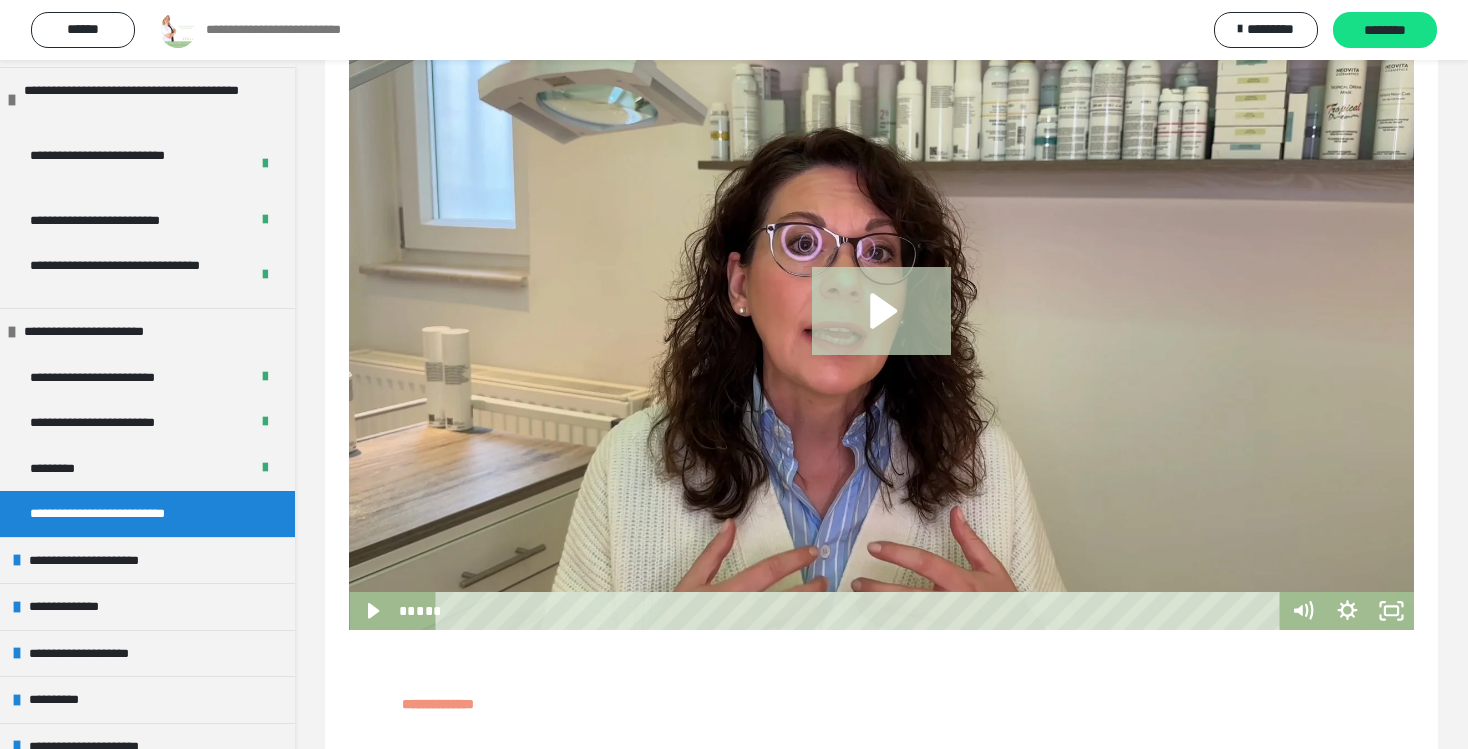 click 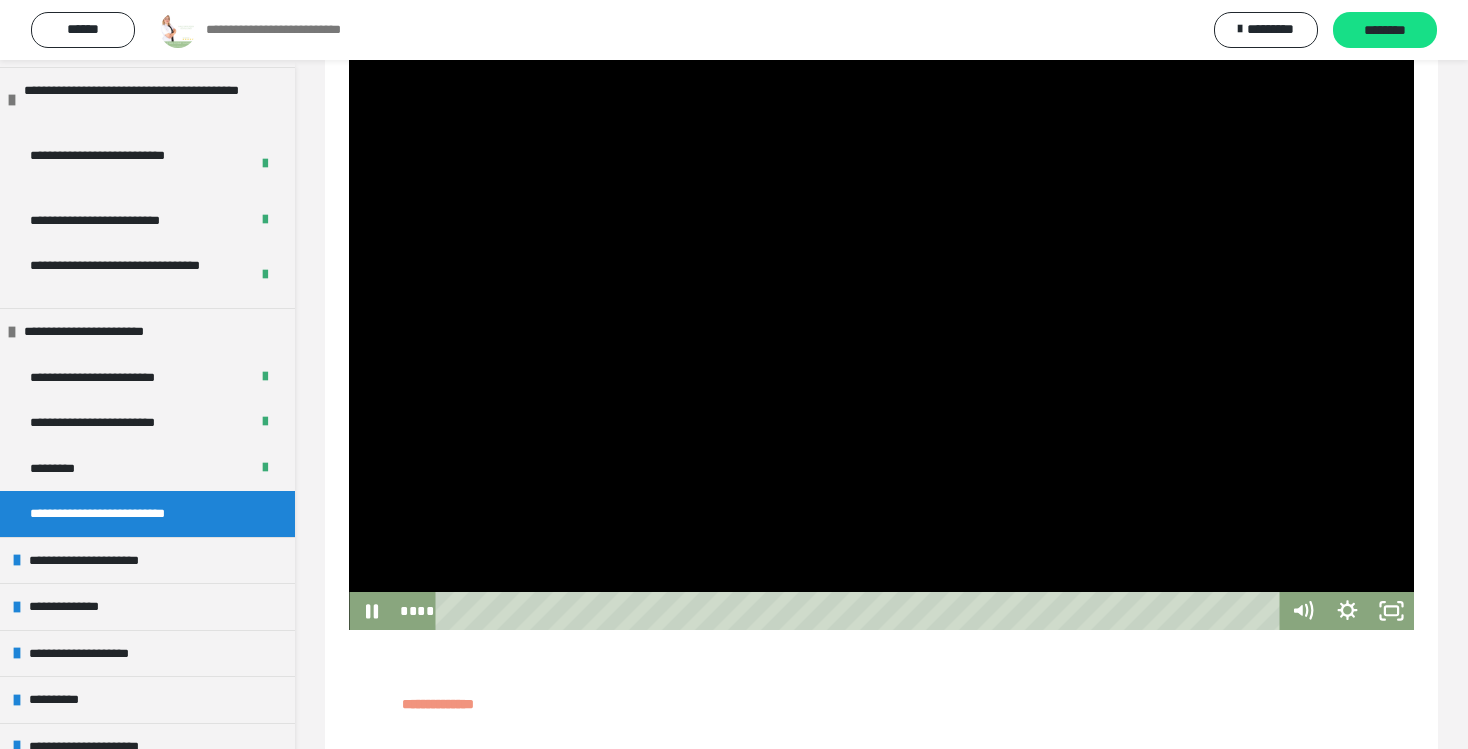 scroll, scrollTop: 1161, scrollLeft: 0, axis: vertical 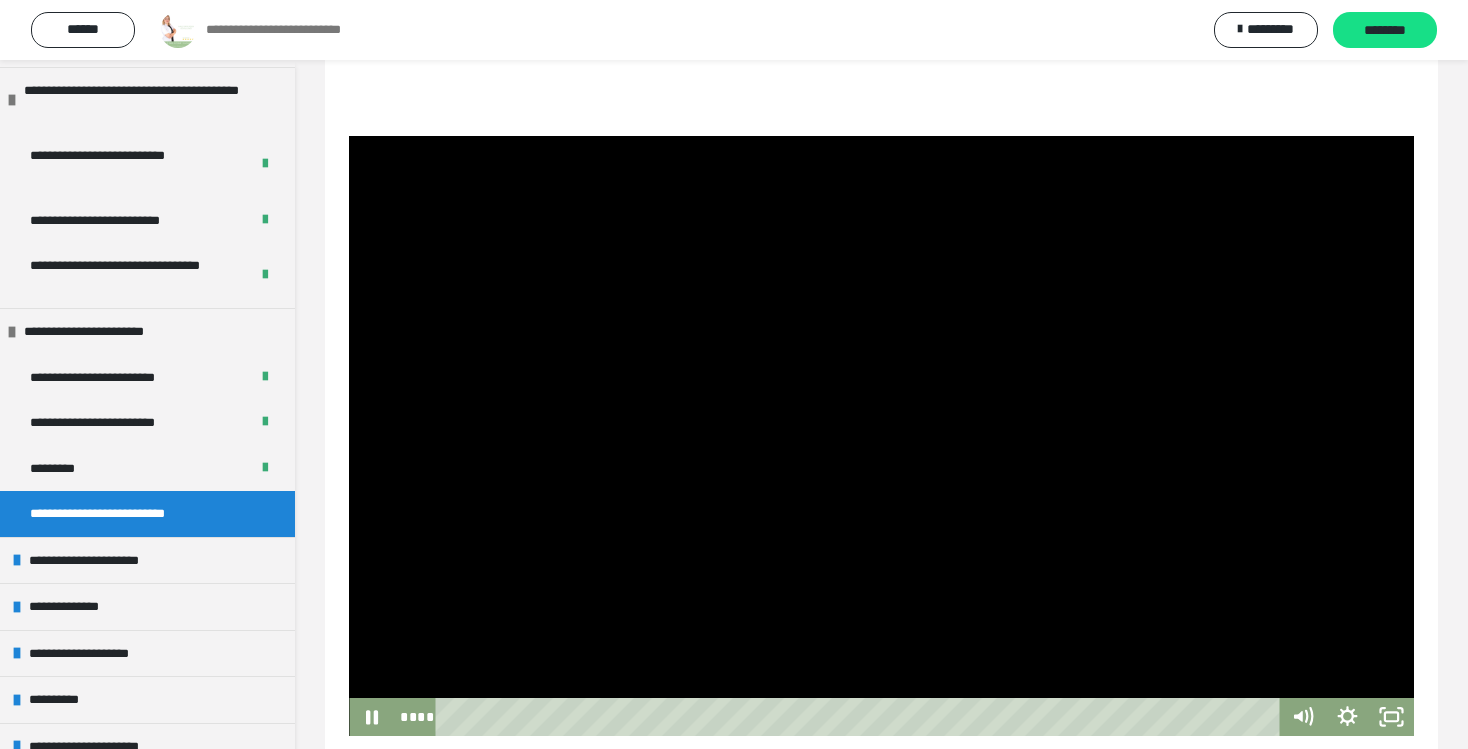 type 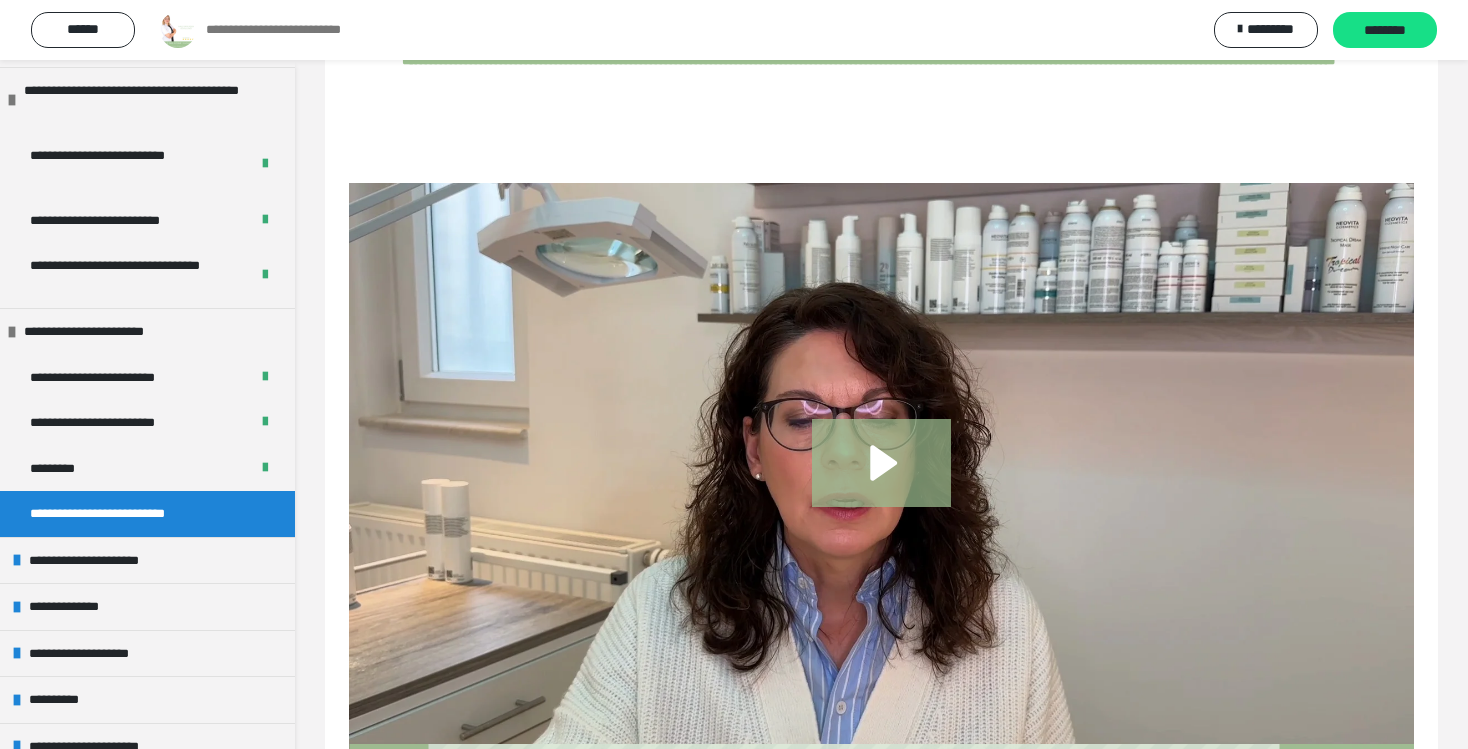 scroll, scrollTop: 2534, scrollLeft: 0, axis: vertical 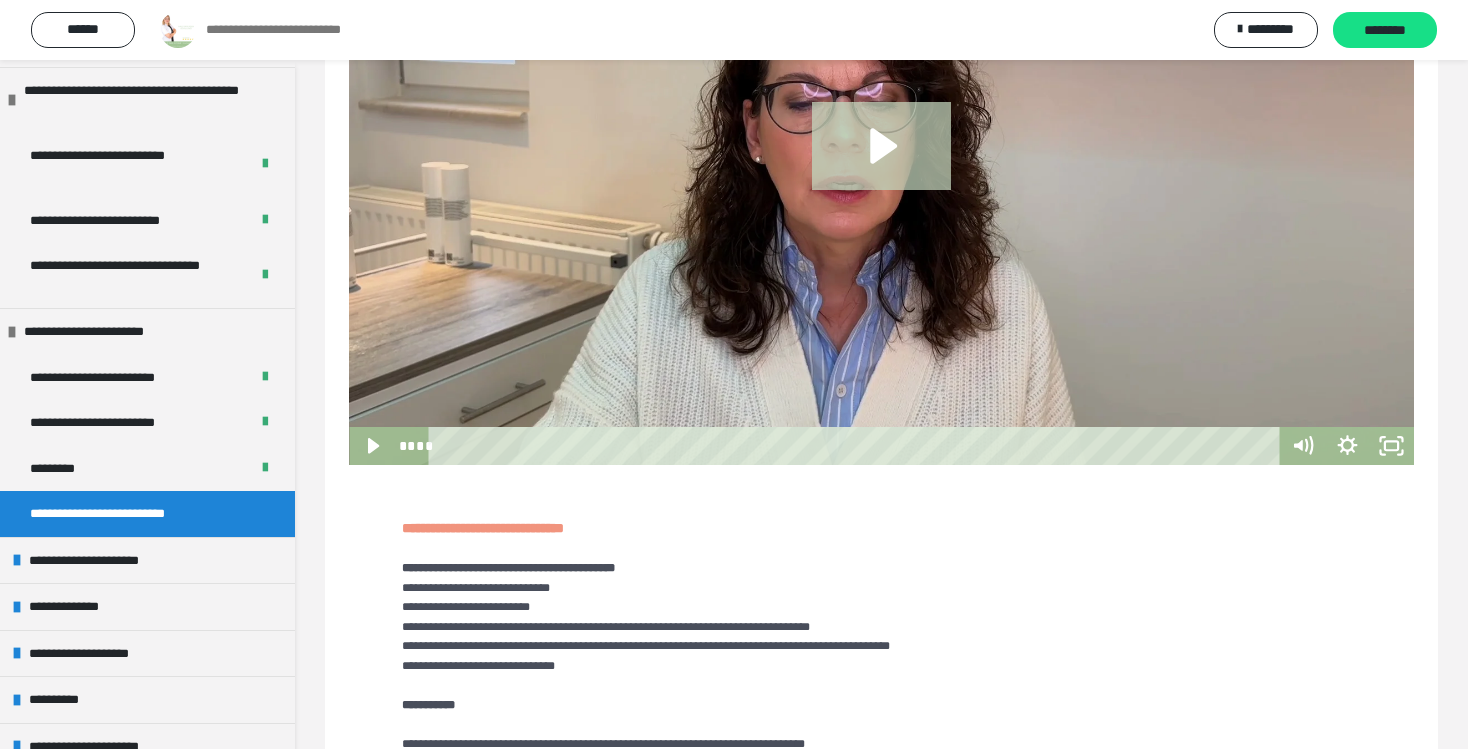 drag, startPoint x: 878, startPoint y: 158, endPoint x: 870, endPoint y: 200, distance: 42.755116 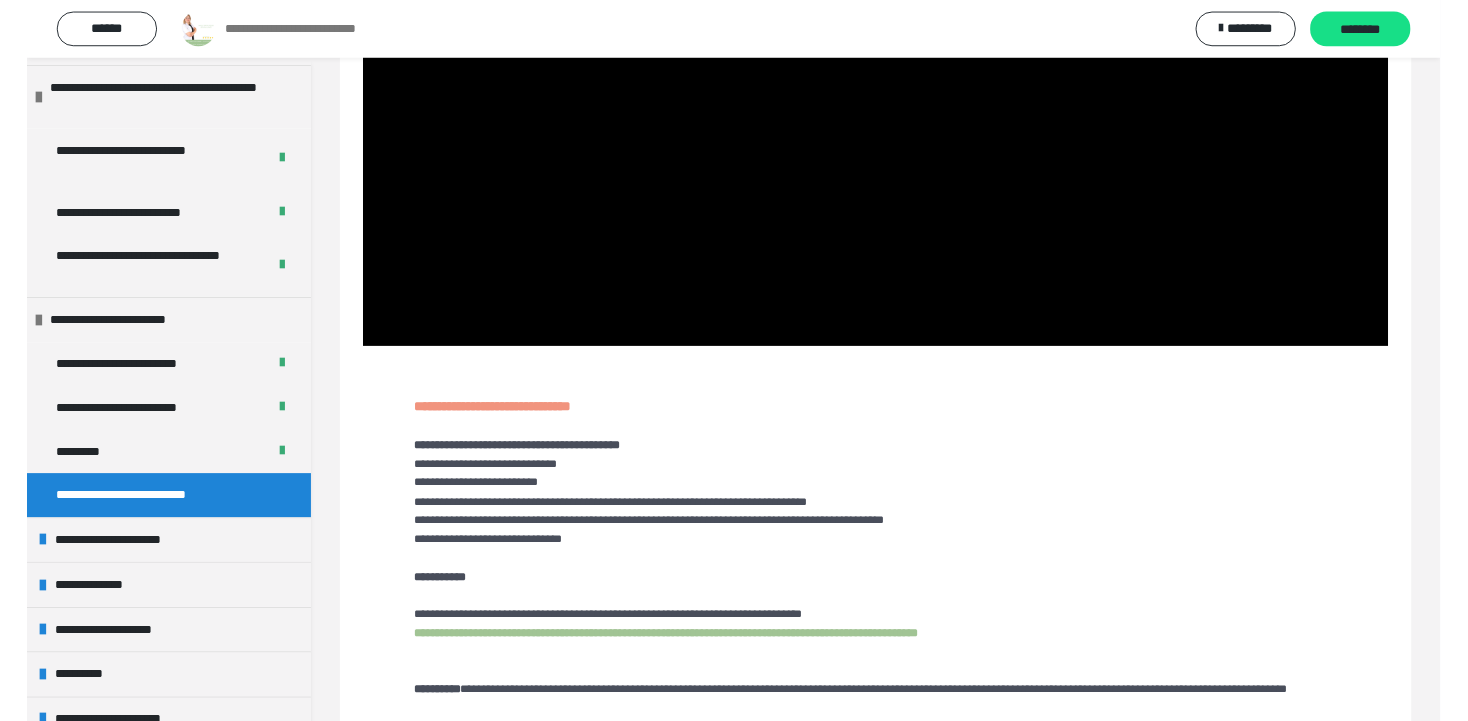 scroll, scrollTop: 2534, scrollLeft: 0, axis: vertical 